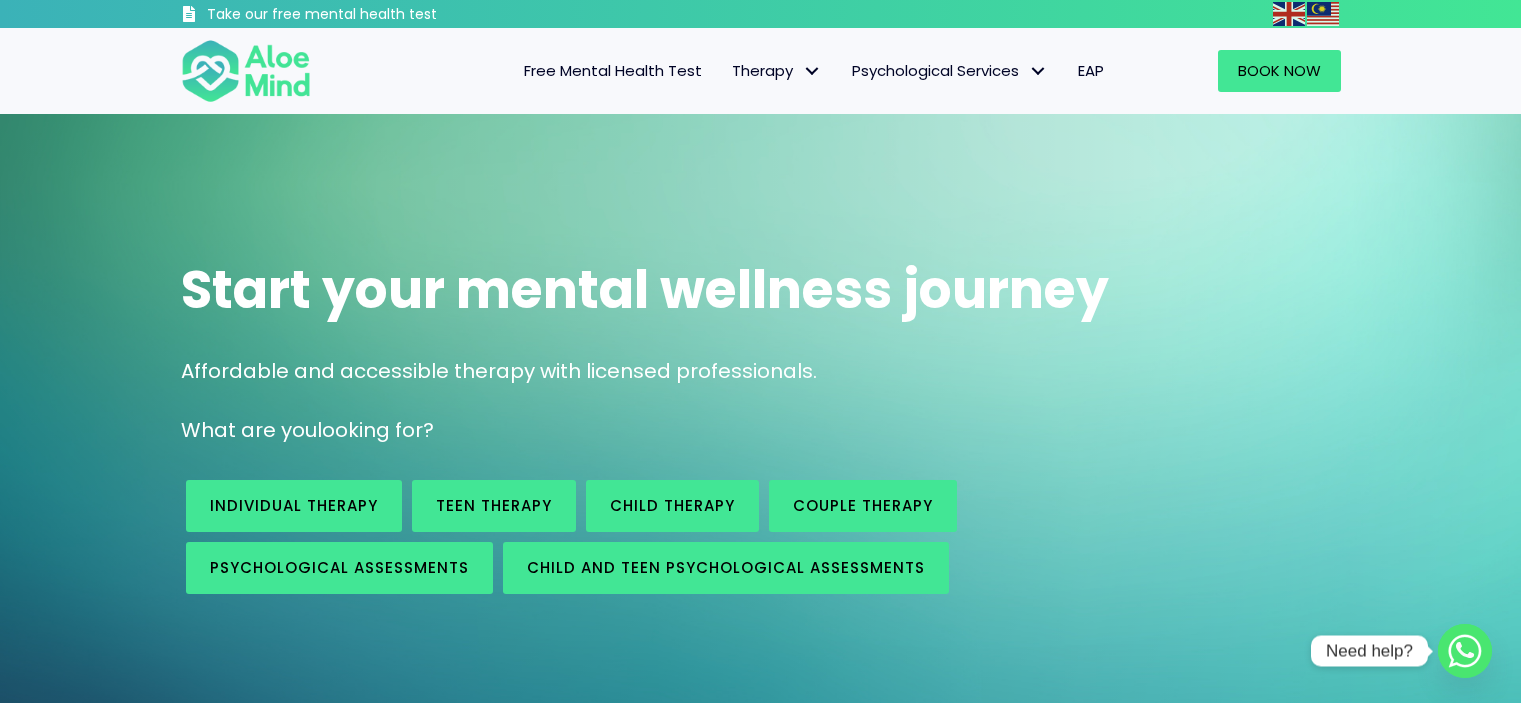 scroll, scrollTop: 0, scrollLeft: 0, axis: both 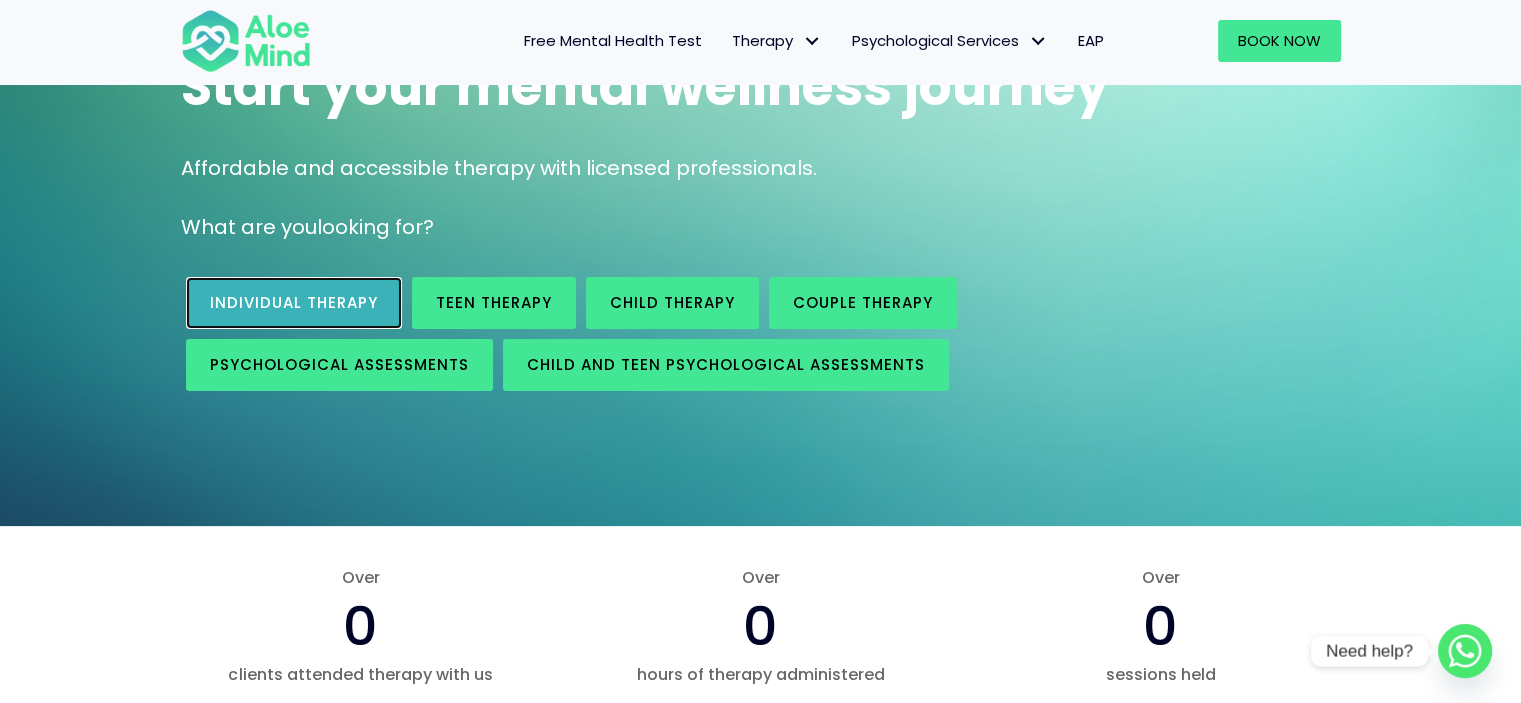 click on "Individual therapy" at bounding box center (294, 302) 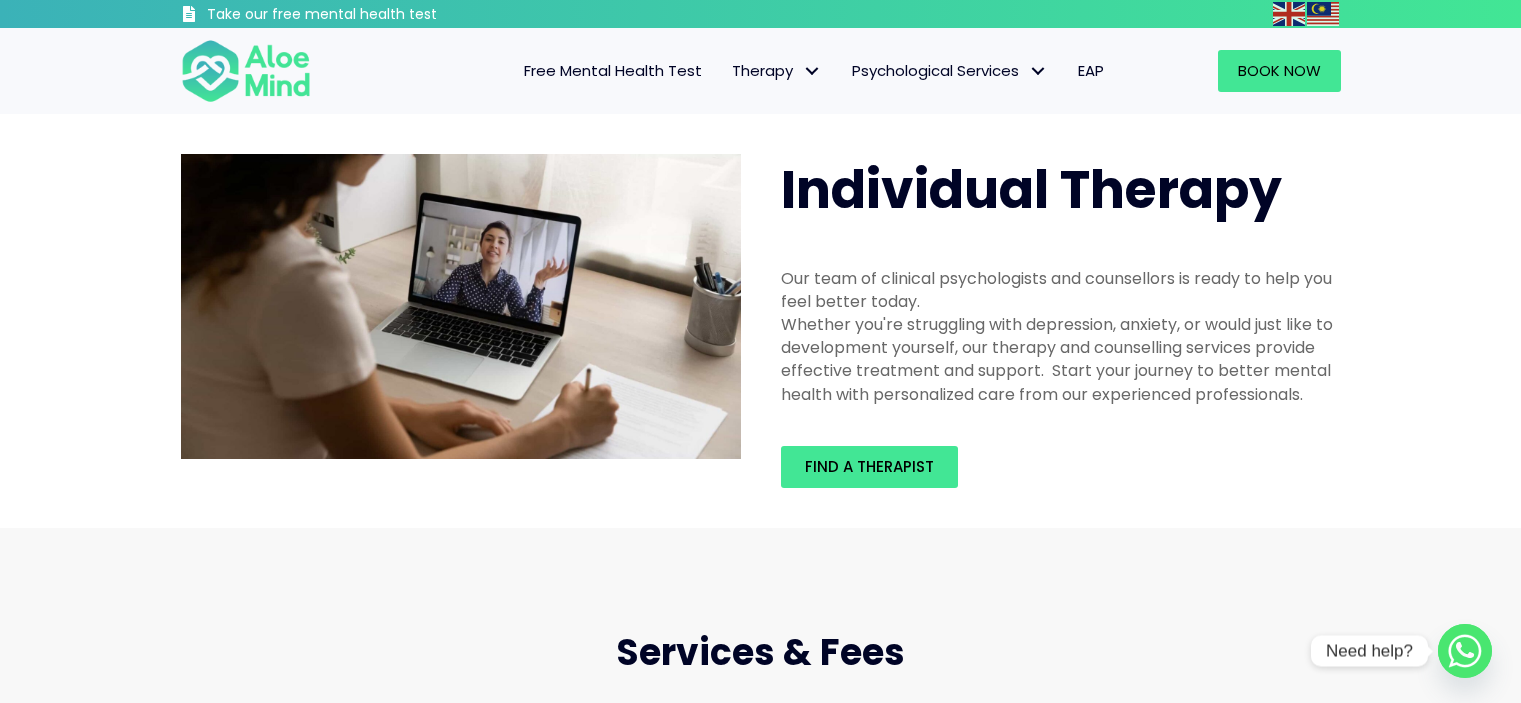 scroll, scrollTop: 0, scrollLeft: 0, axis: both 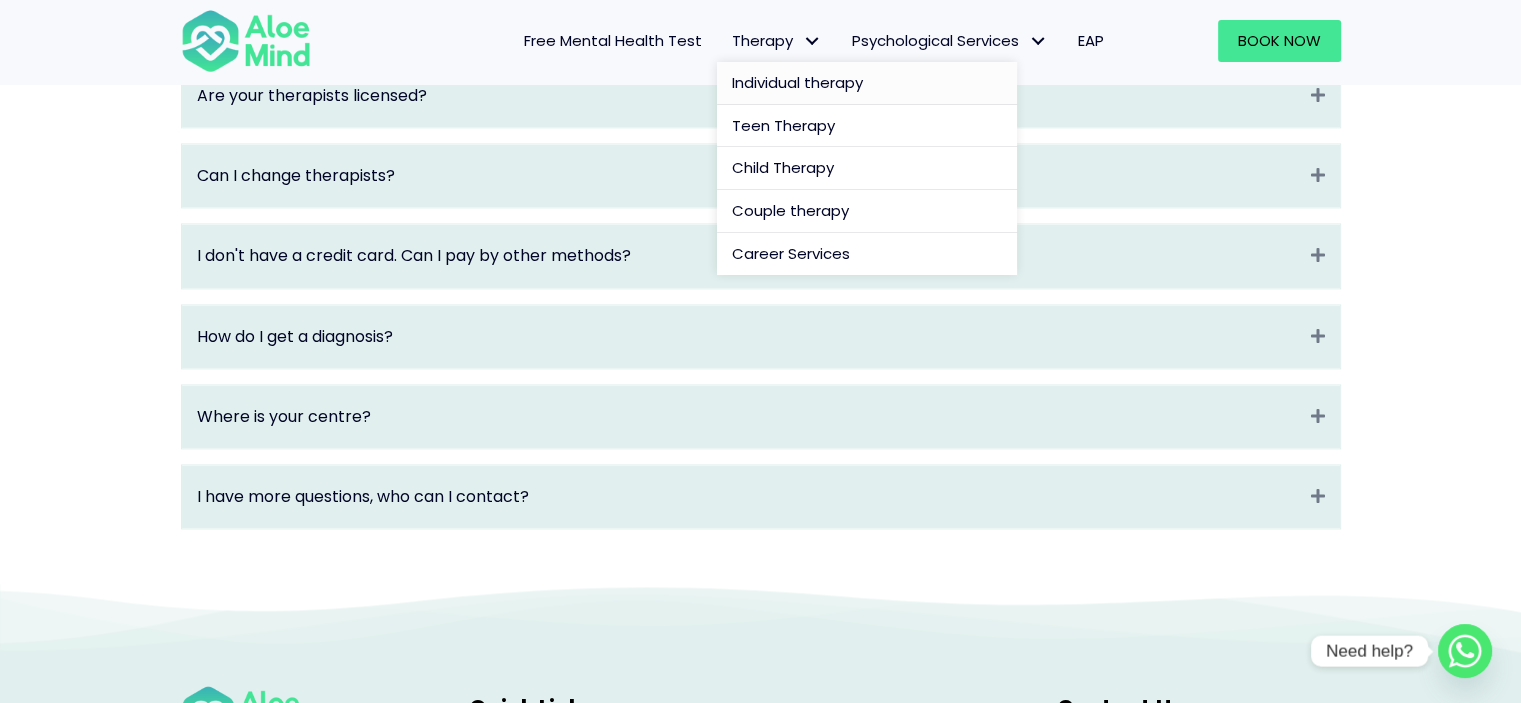 click on "Individual therapy" at bounding box center (797, 82) 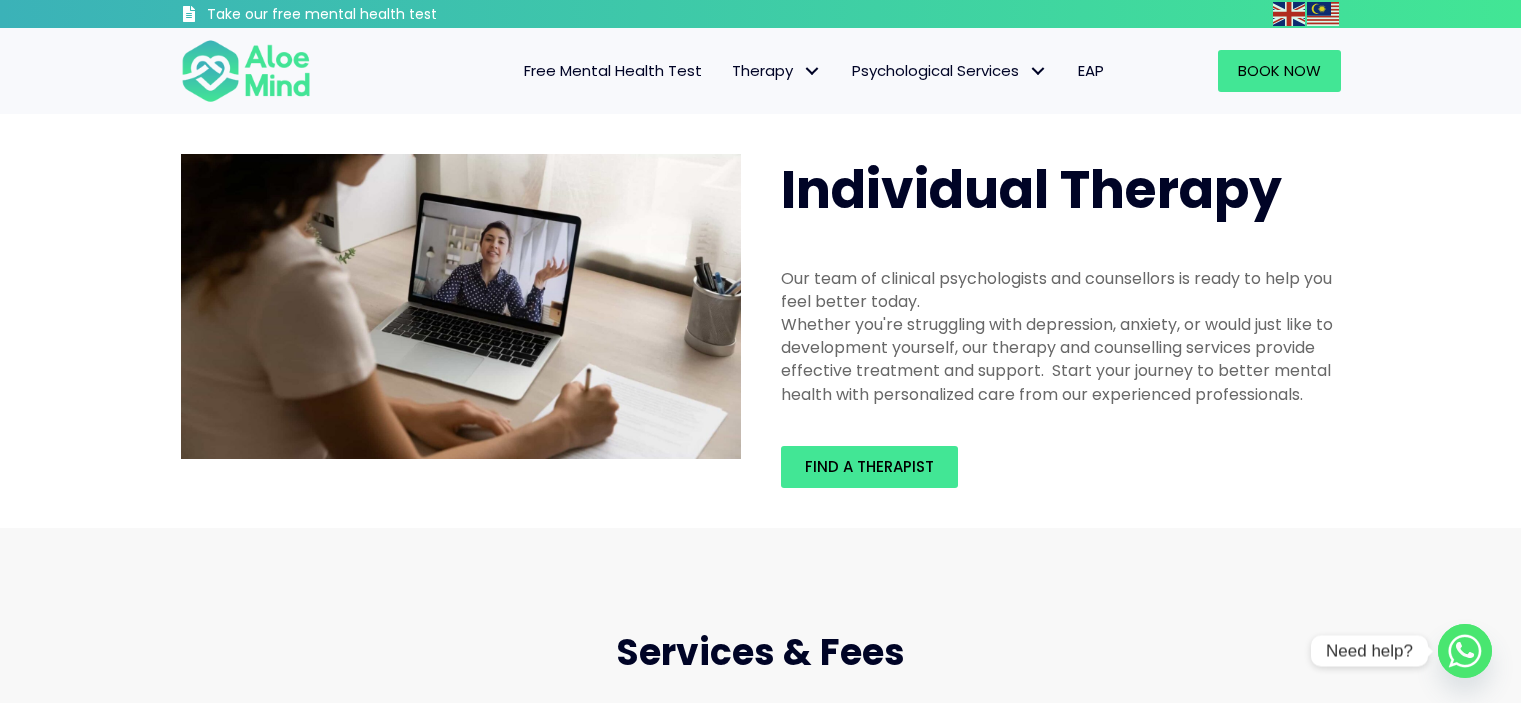 scroll, scrollTop: 0, scrollLeft: 0, axis: both 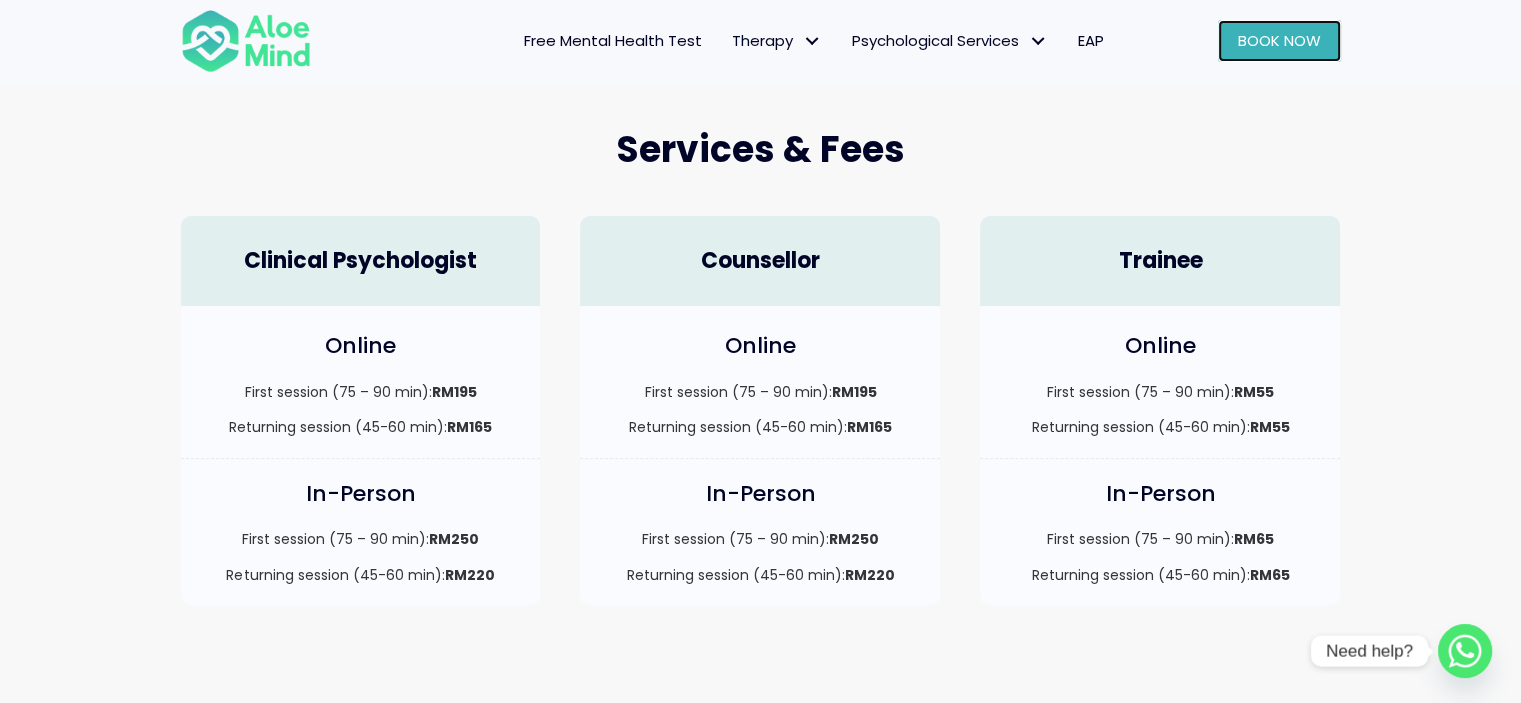 click on "Book Now" at bounding box center (1279, 40) 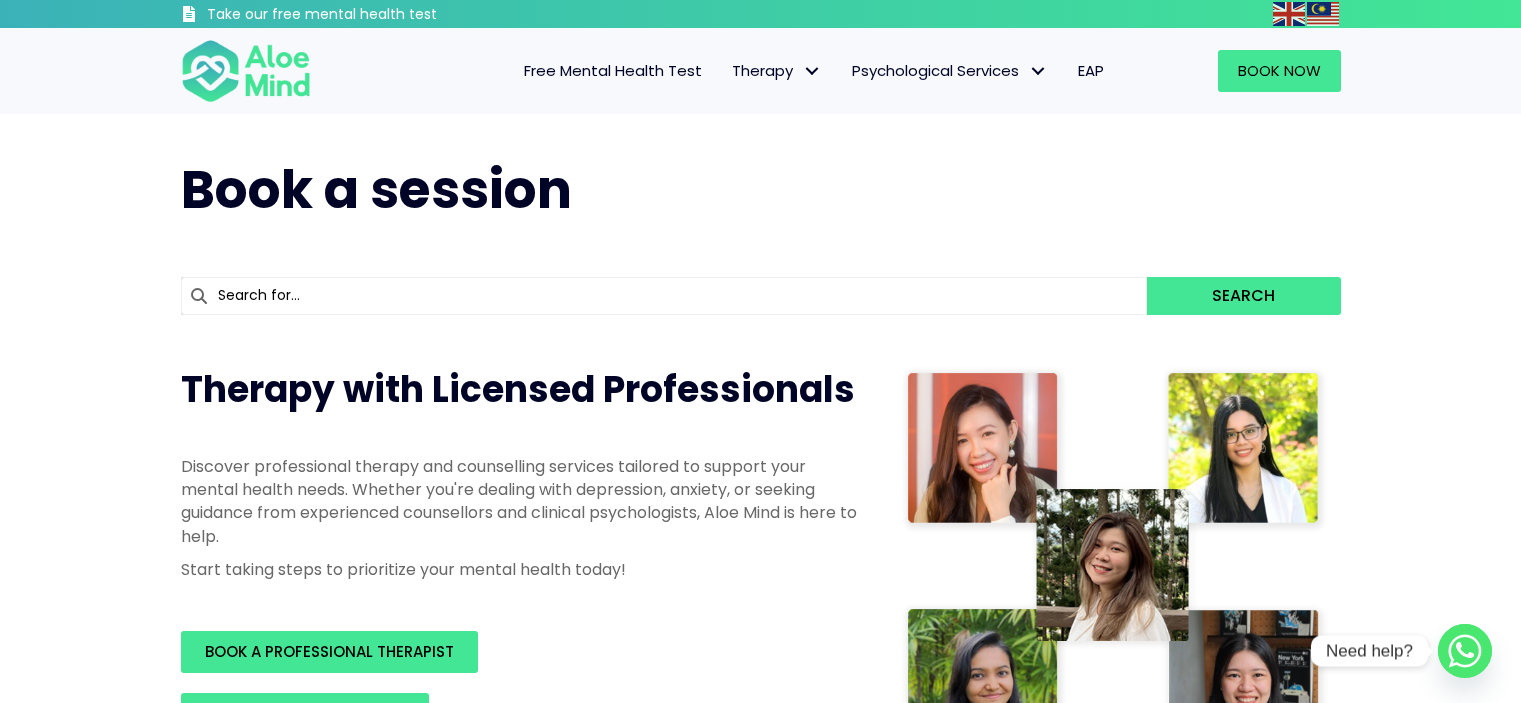 scroll, scrollTop: 0, scrollLeft: 0, axis: both 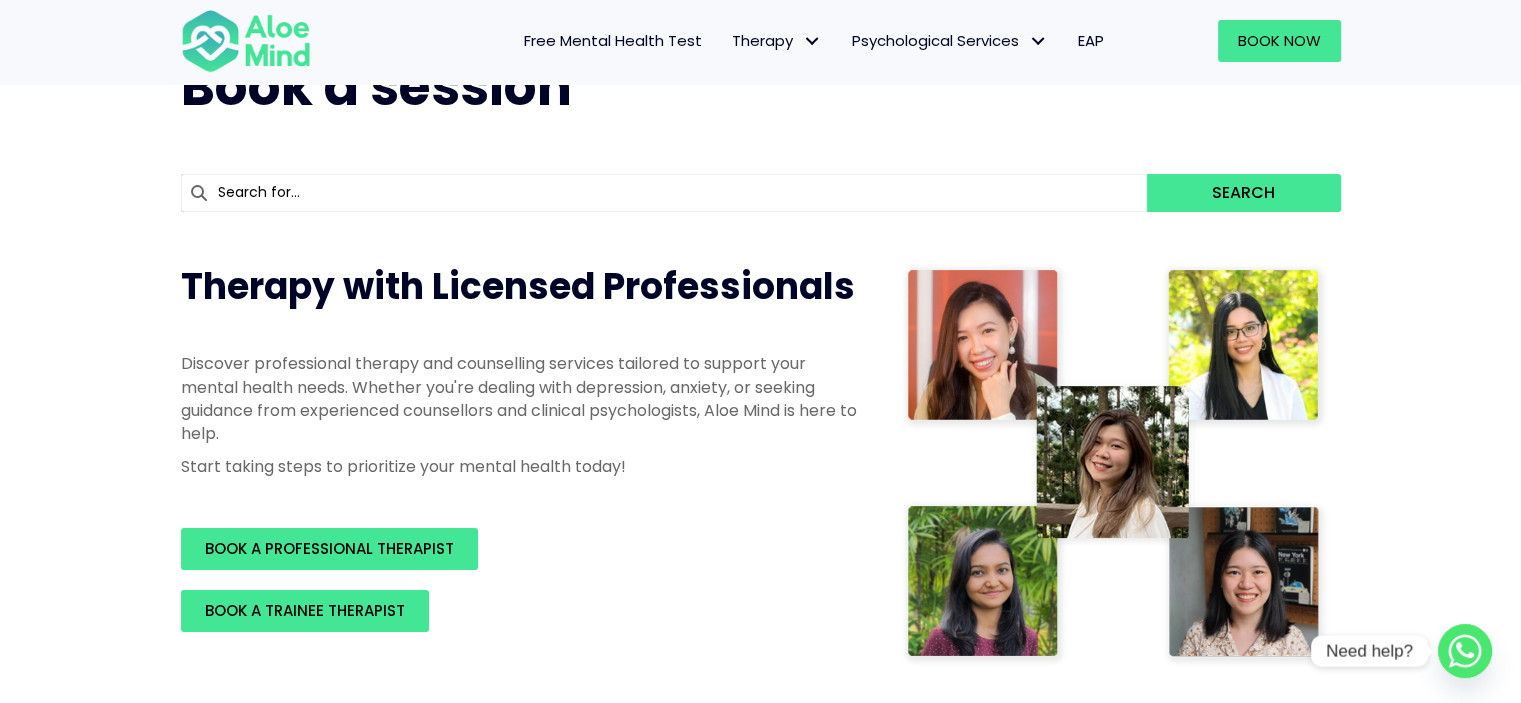 click at bounding box center [664, 193] 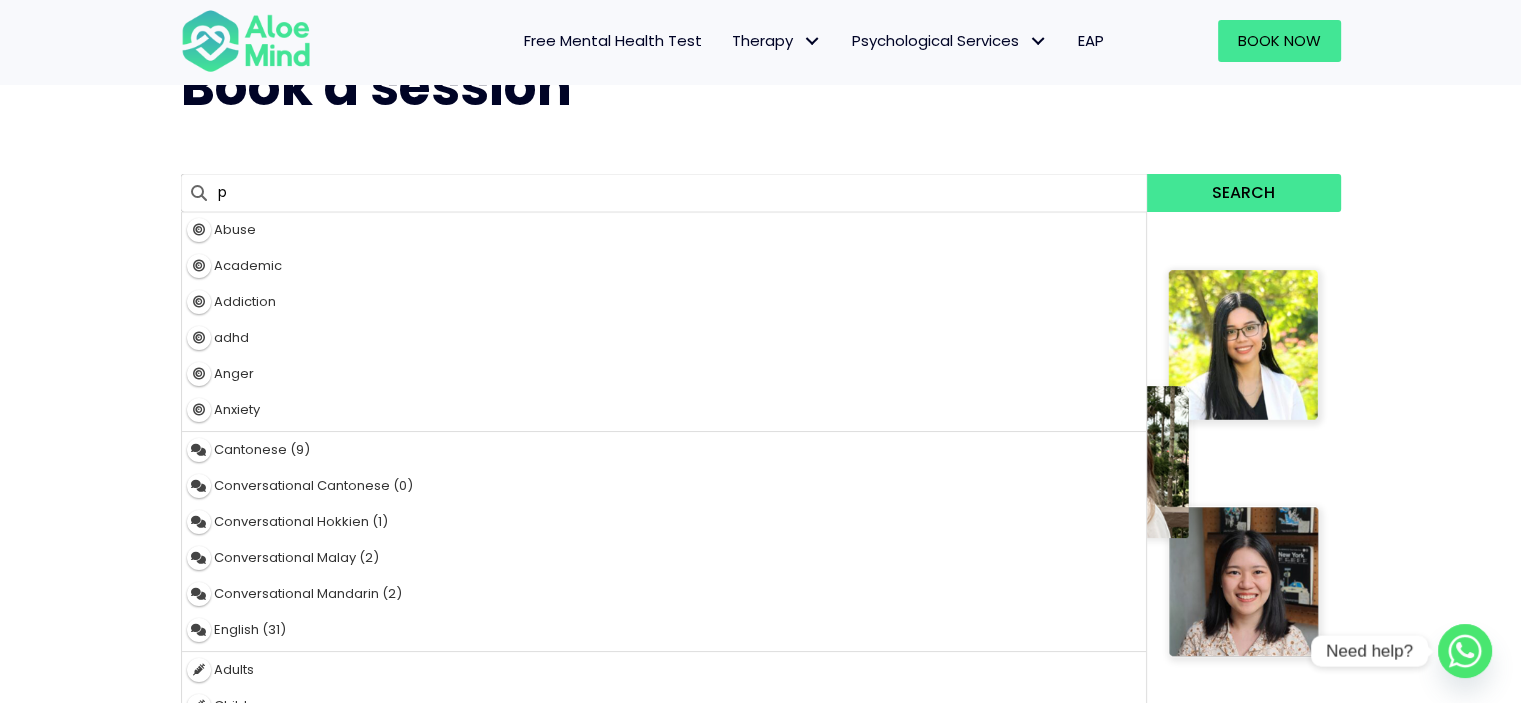type on "pe" 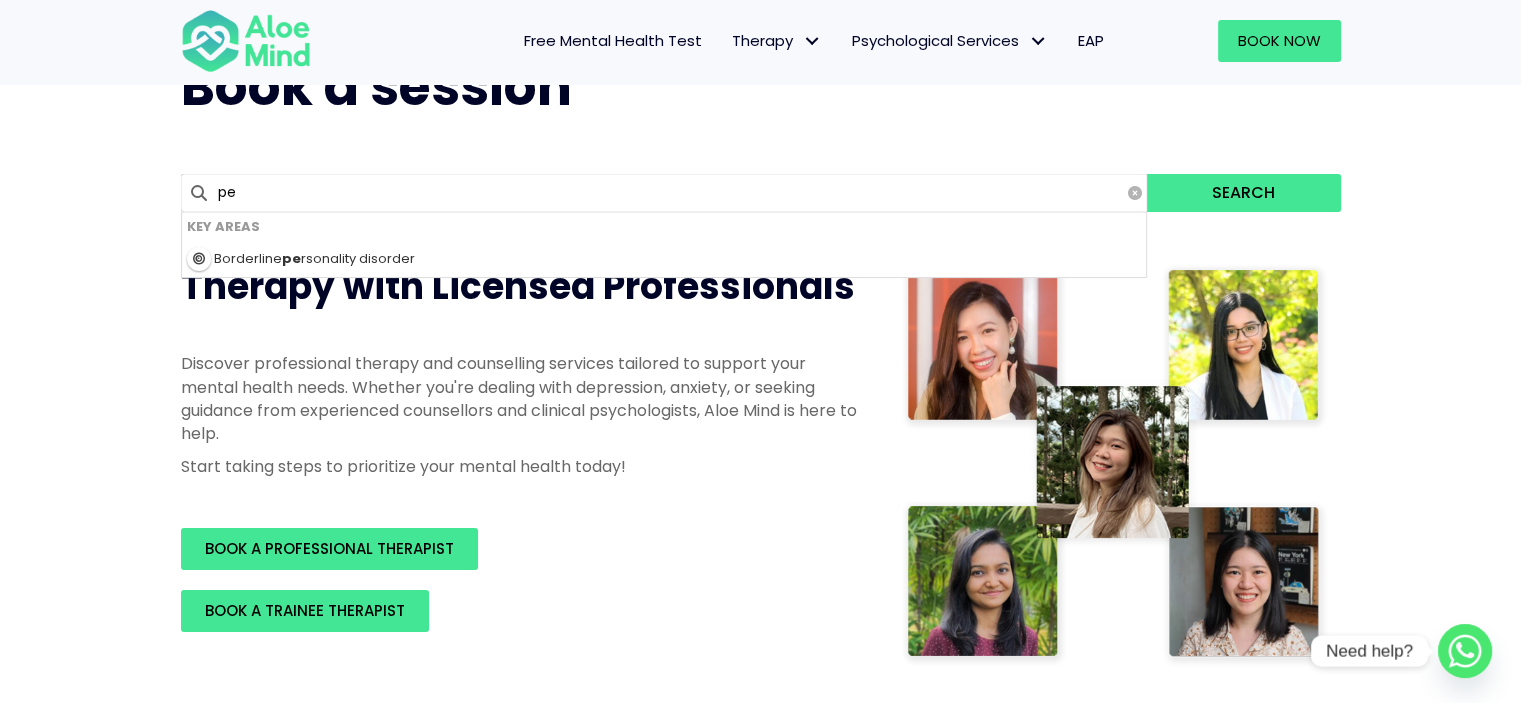 type on "pearl" 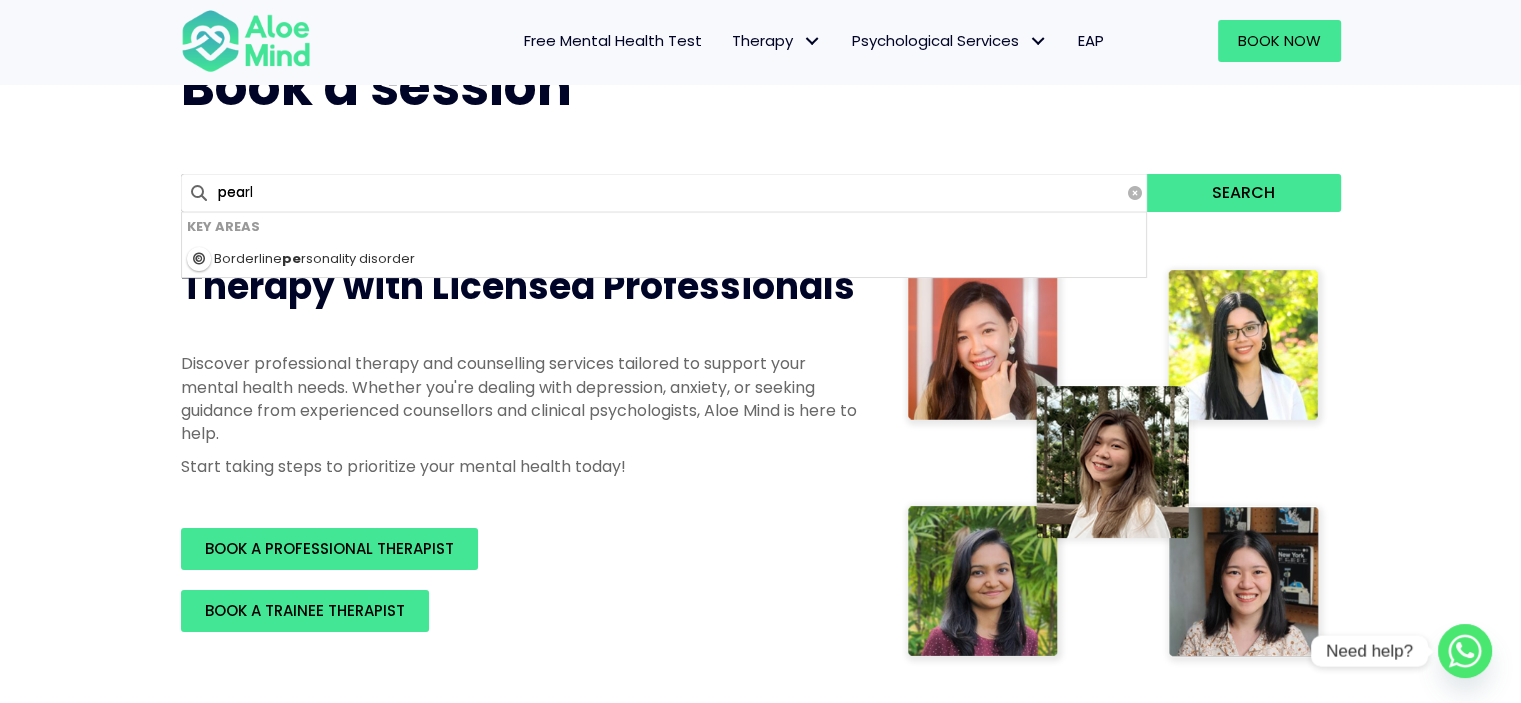 type on "pear" 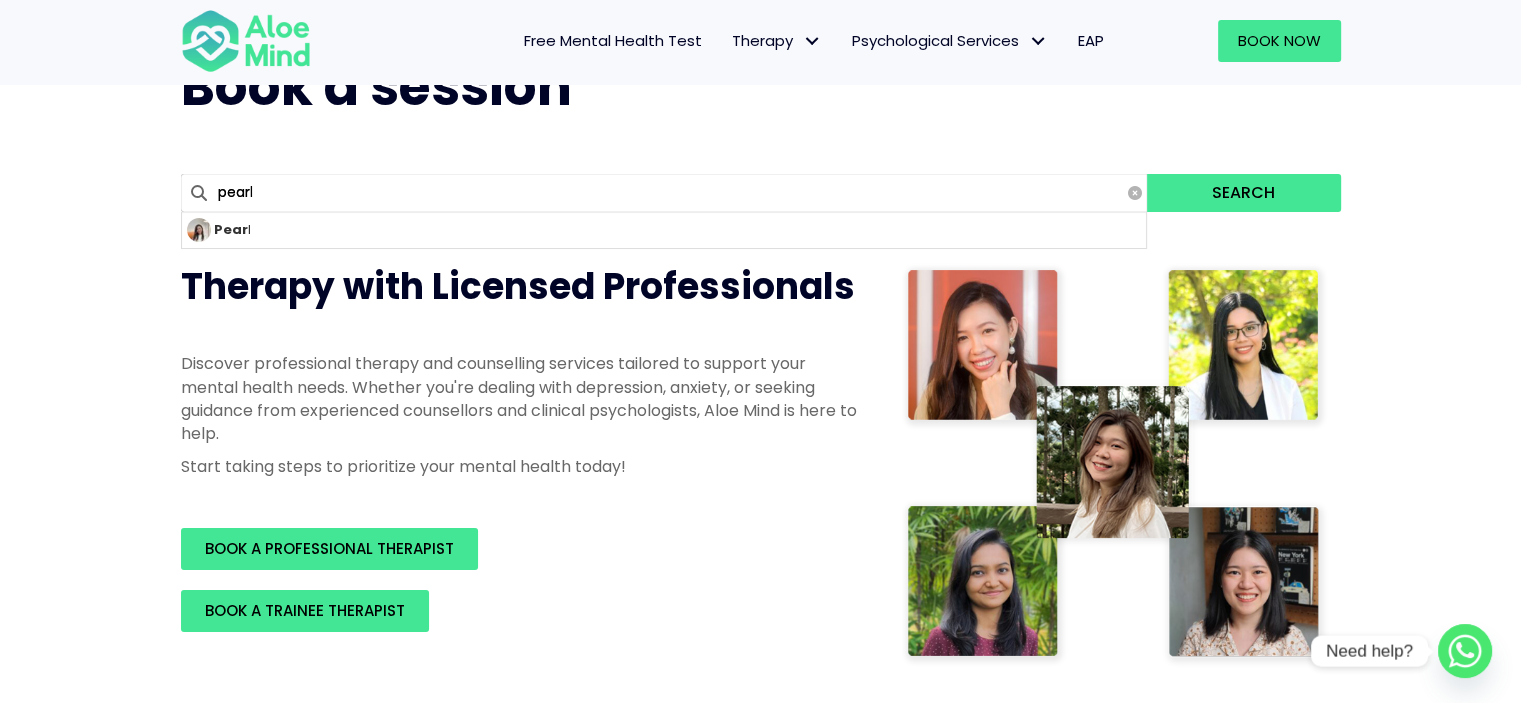 type 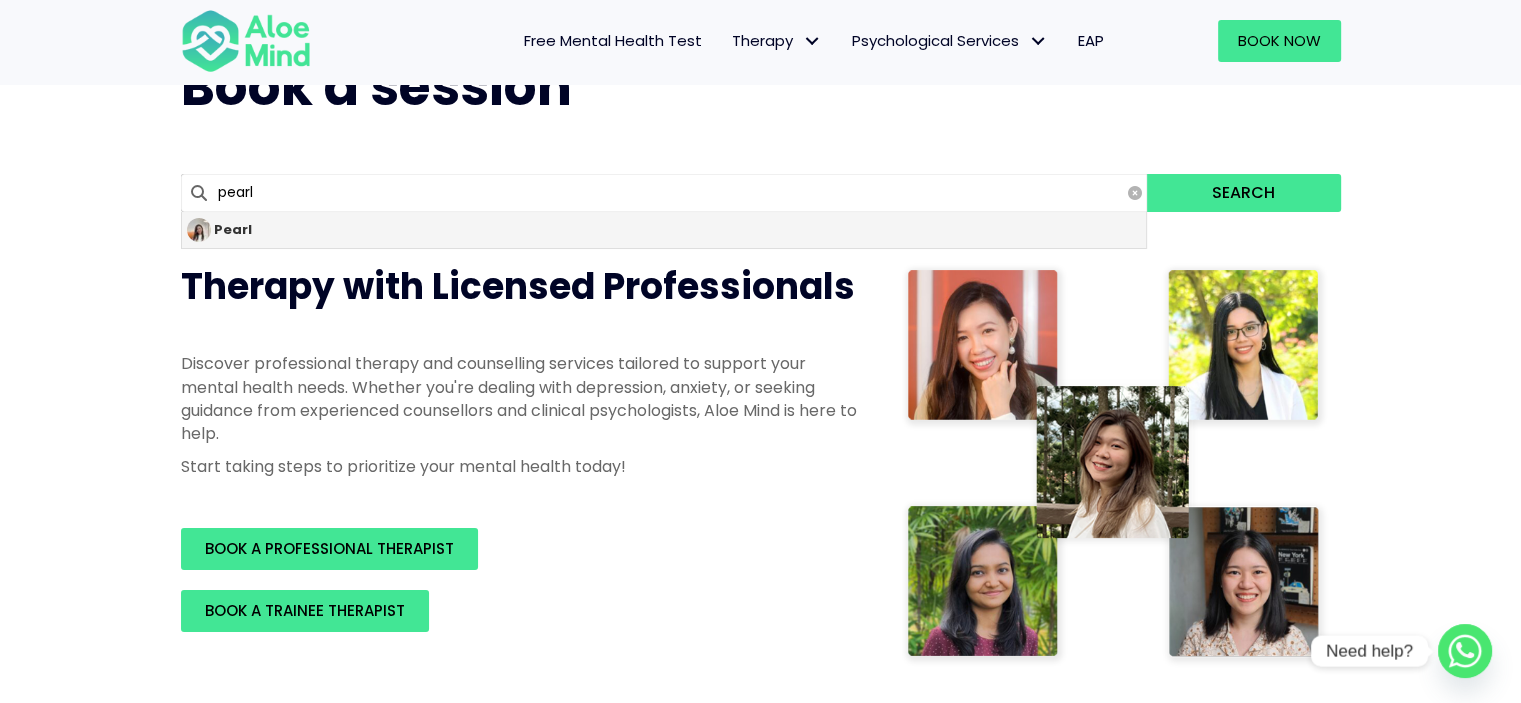 click on "Pearl" at bounding box center [664, 230] 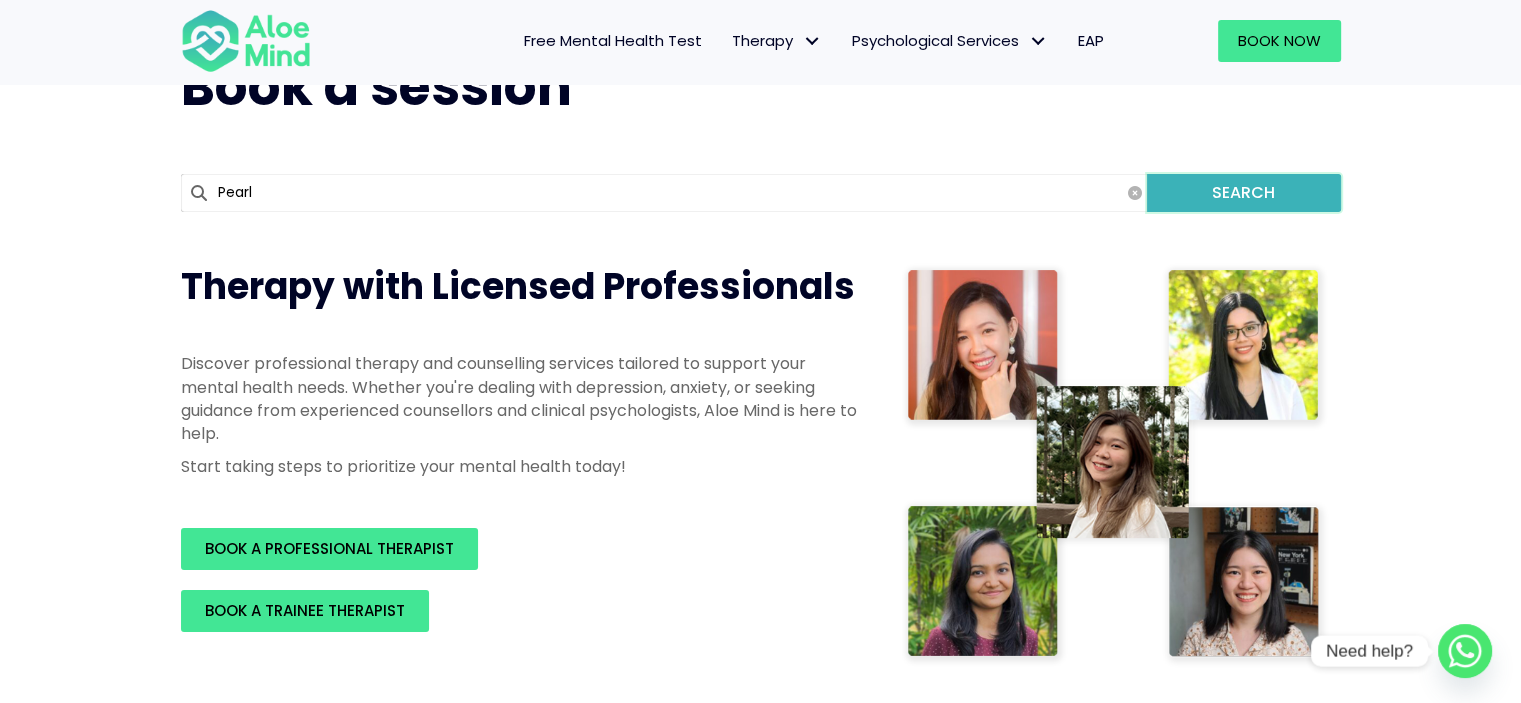click on "Search" at bounding box center [1243, 193] 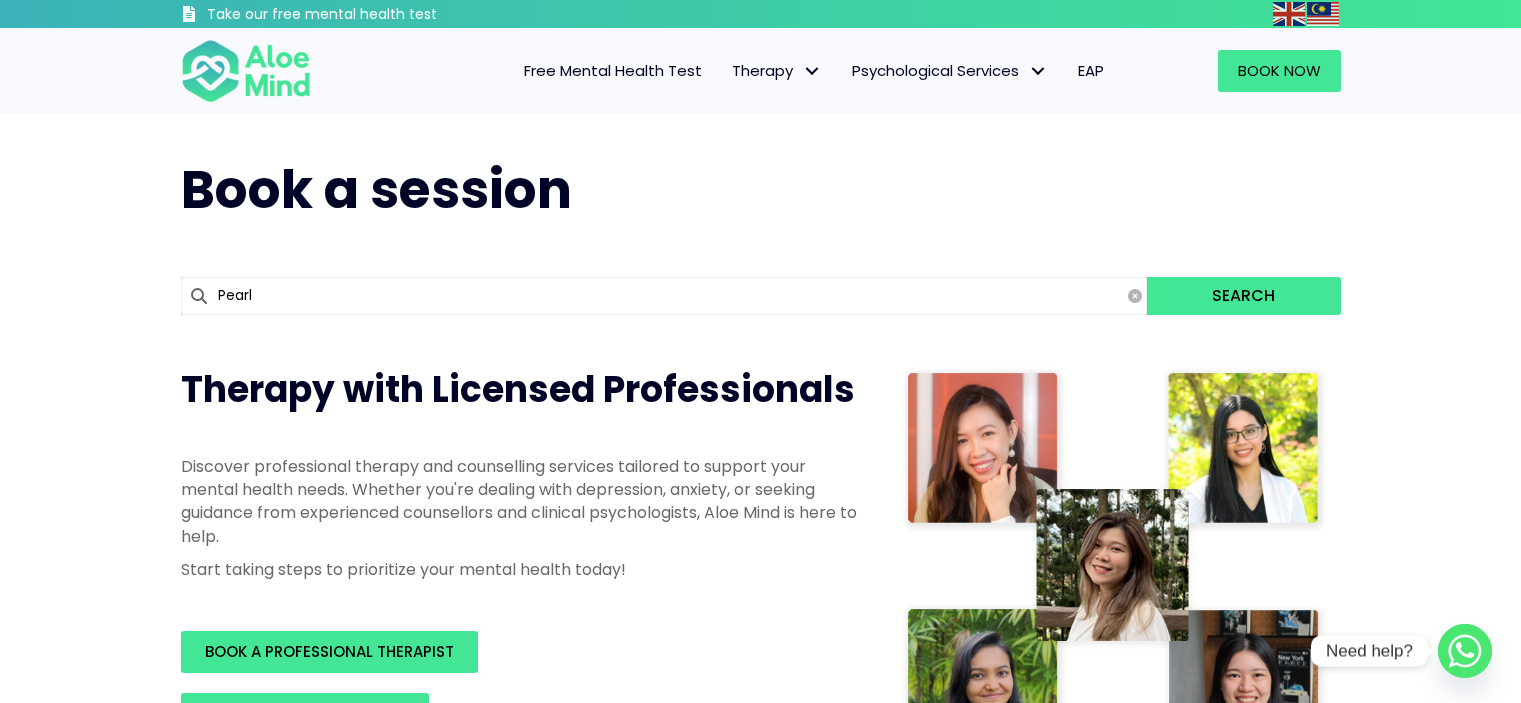 scroll, scrollTop: 0, scrollLeft: 0, axis: both 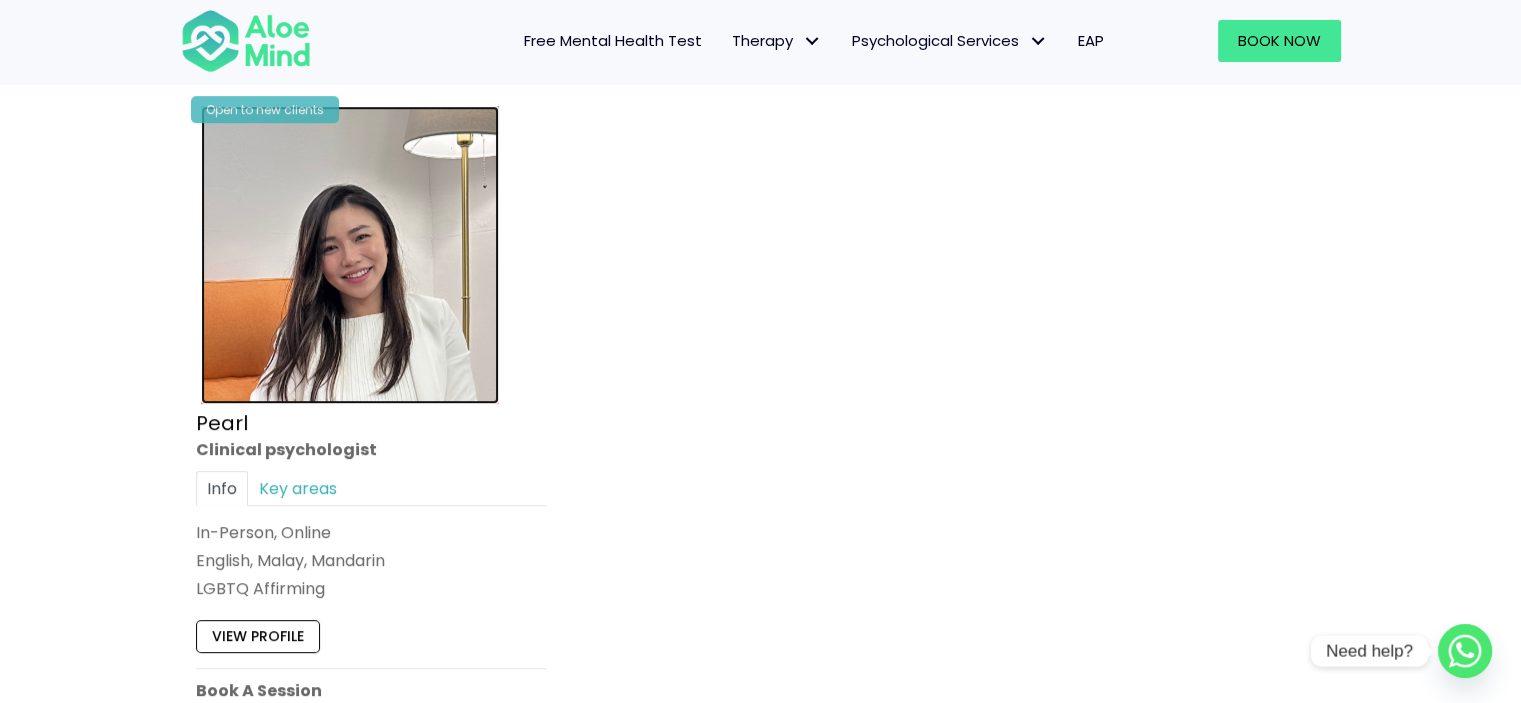 click at bounding box center [350, 255] 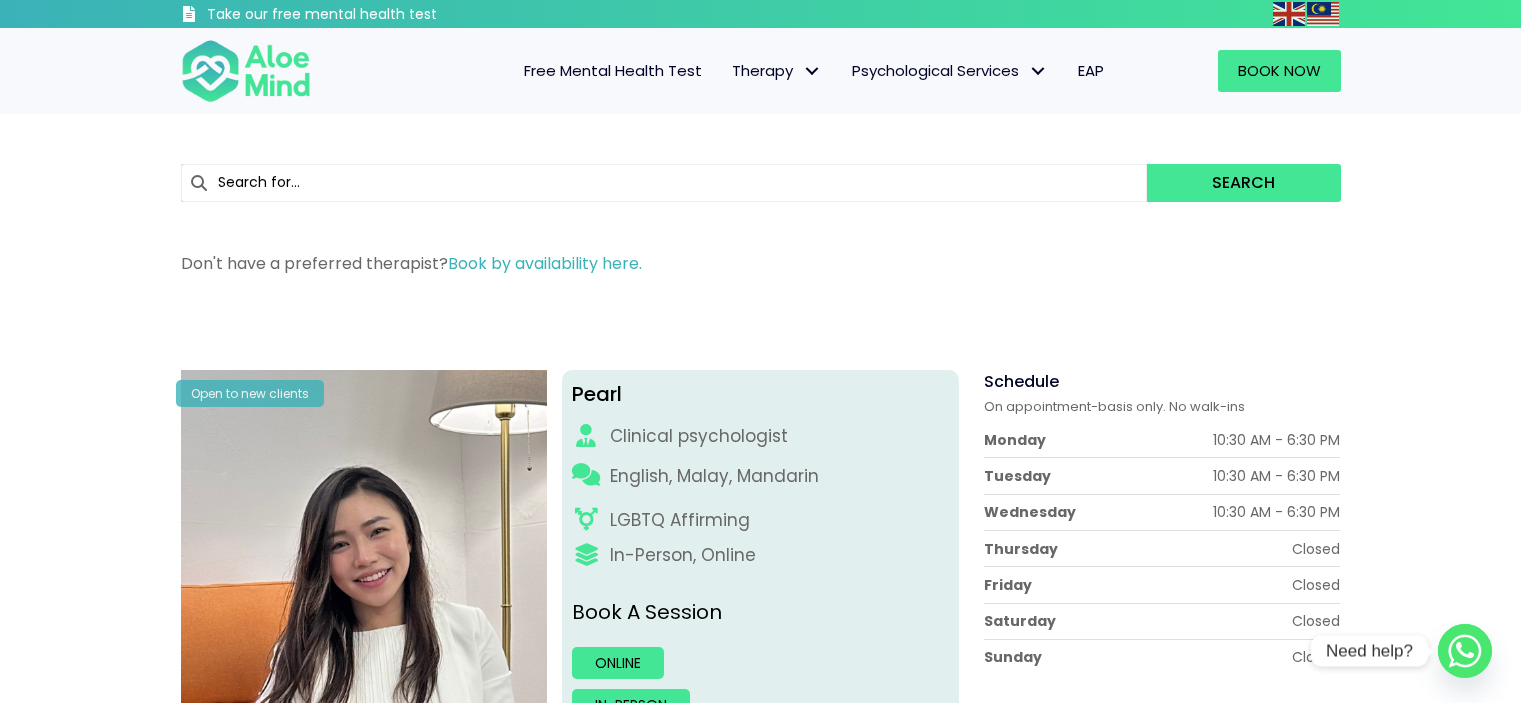 scroll, scrollTop: 0, scrollLeft: 0, axis: both 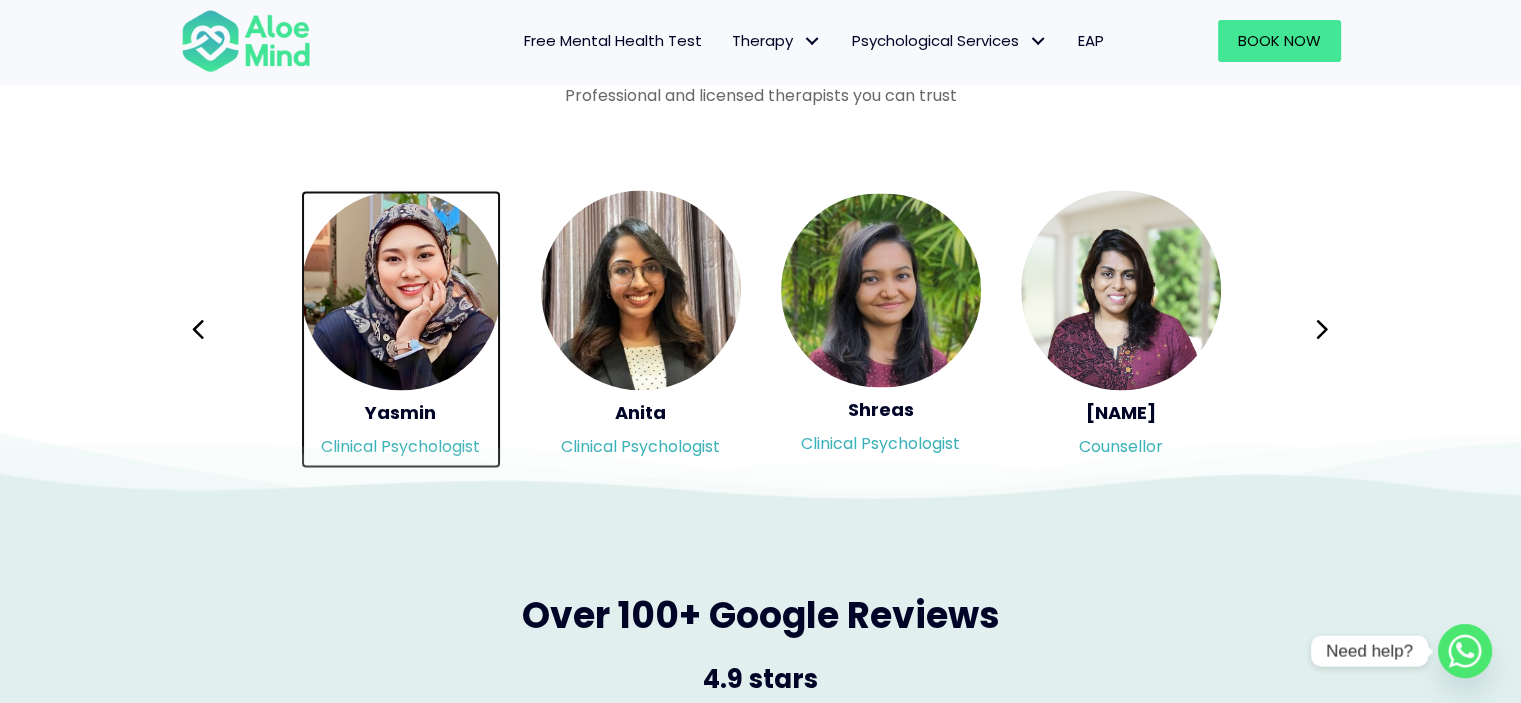 click at bounding box center (401, 290) 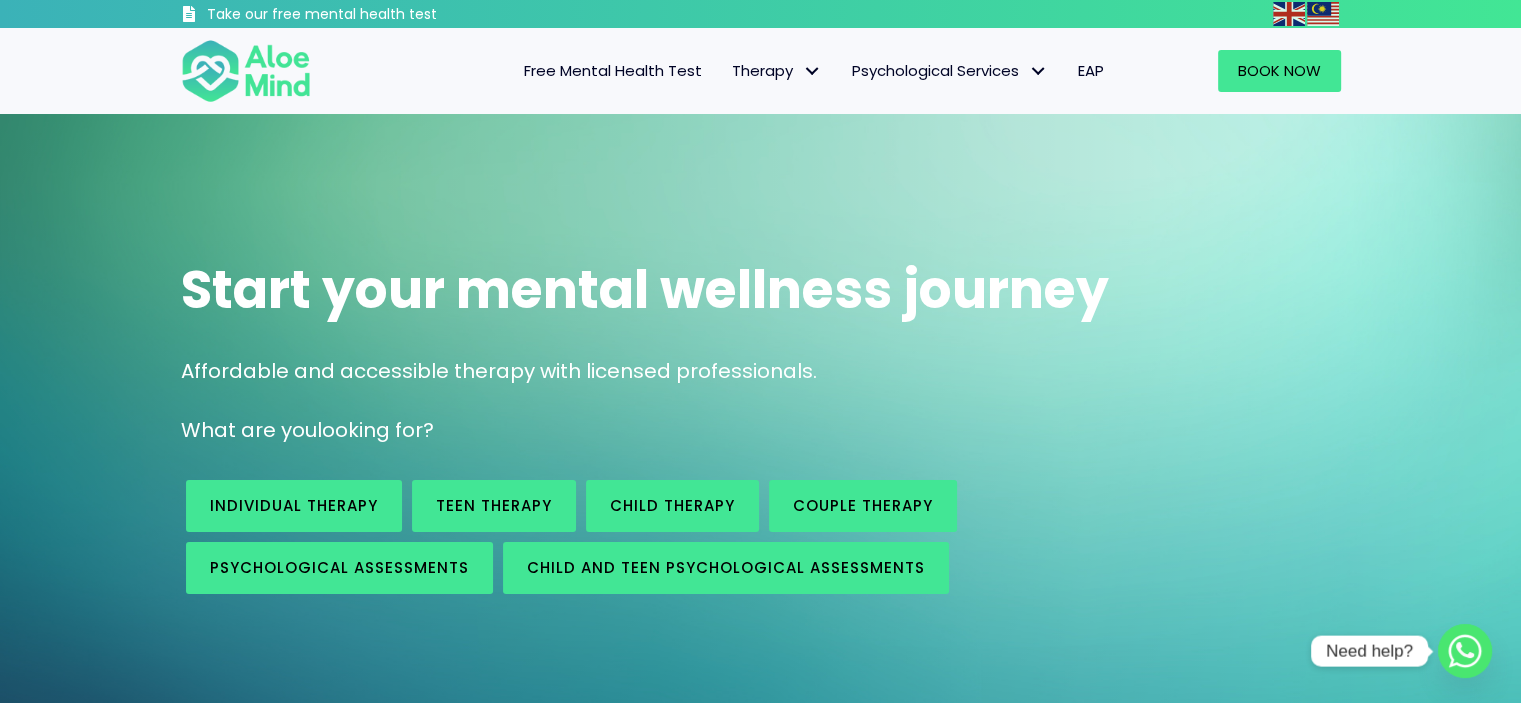 scroll, scrollTop: 0, scrollLeft: 0, axis: both 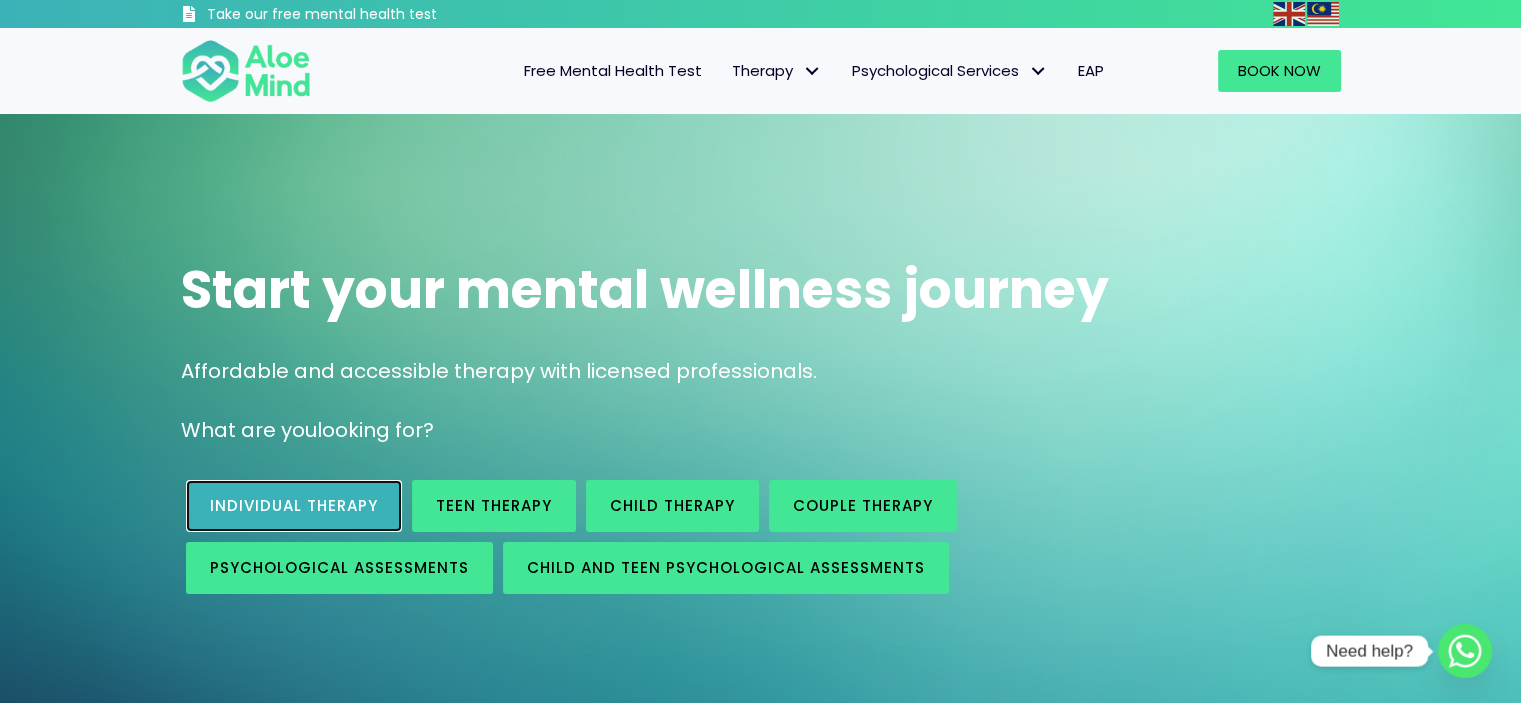 click on "Individual therapy" at bounding box center (294, 505) 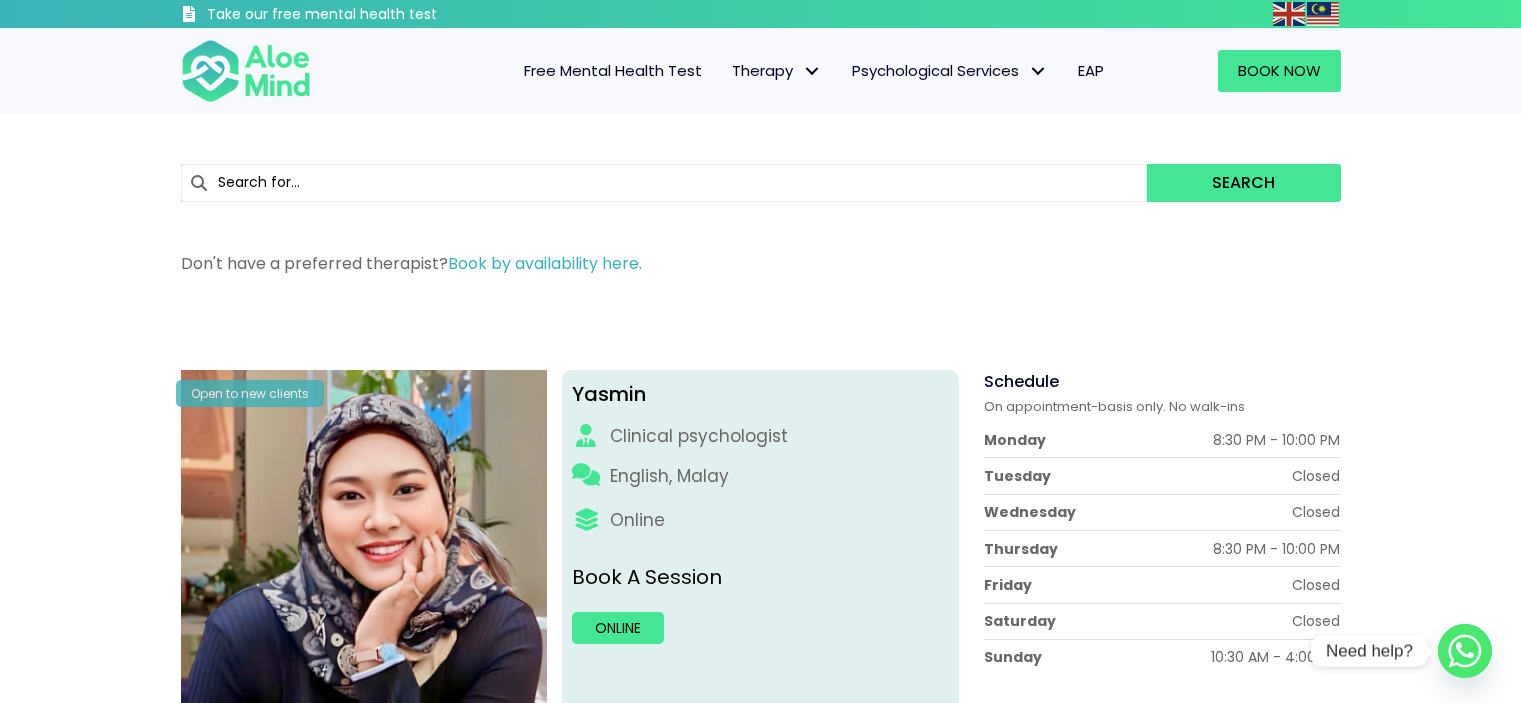 scroll, scrollTop: 0, scrollLeft: 0, axis: both 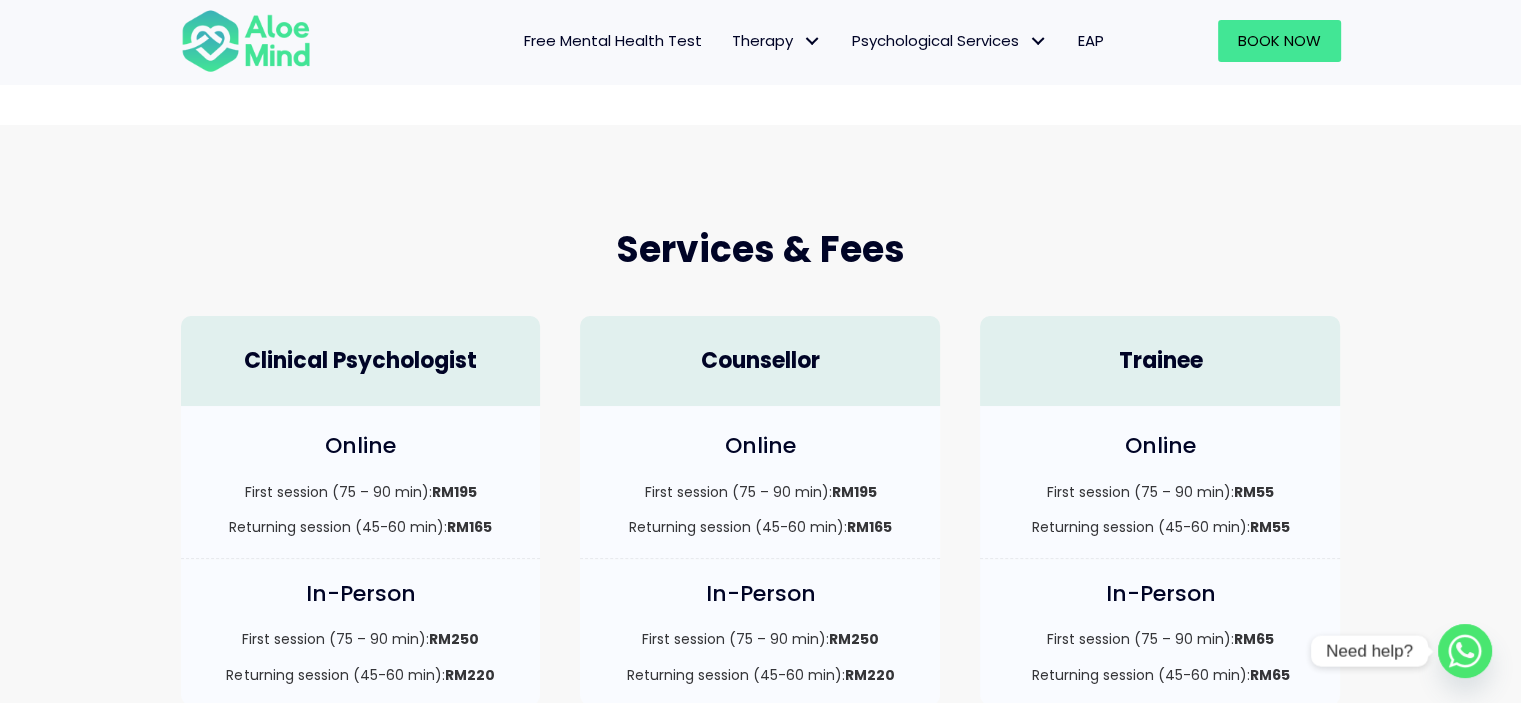 click on "Online
First session (75 – 90 min):  RM195 Returning session (45-60 min):  RM165" at bounding box center [361, 482] 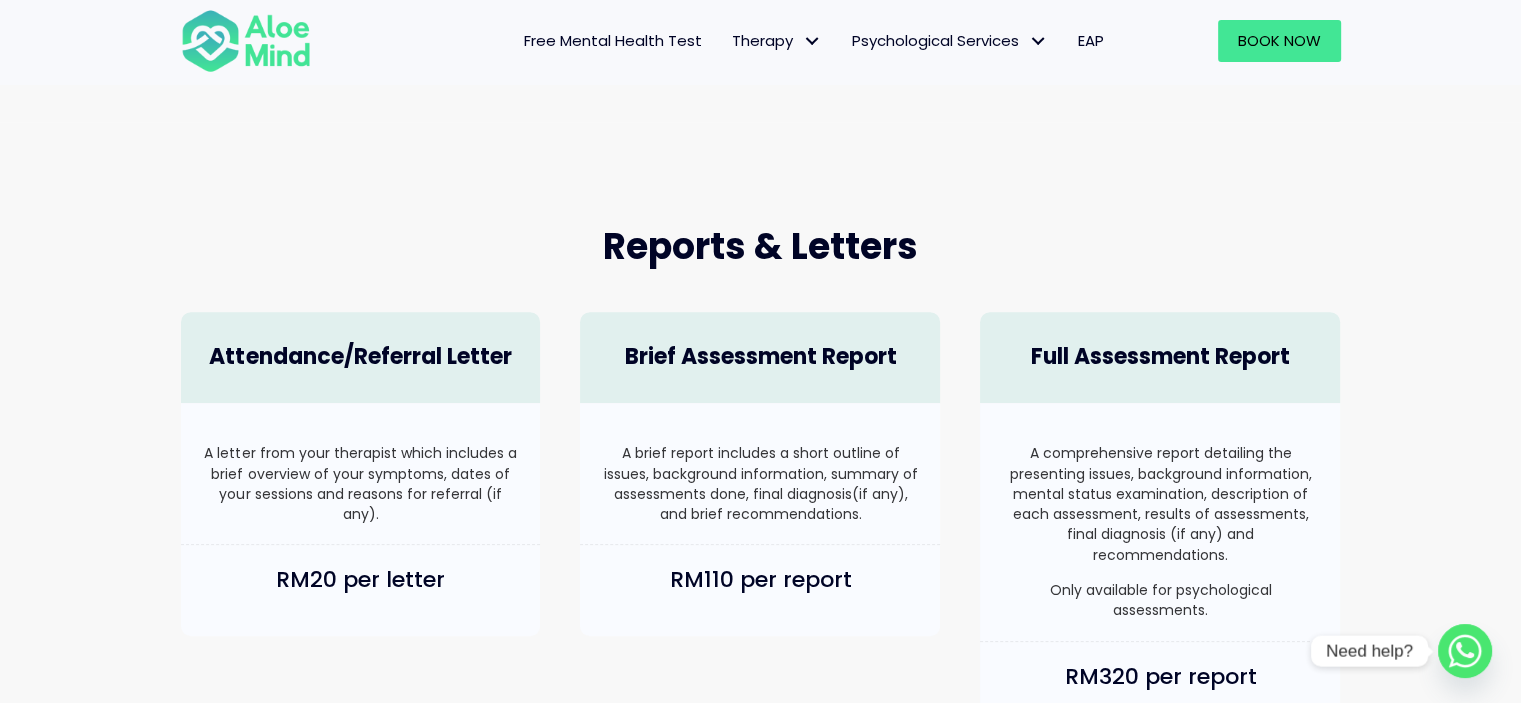 scroll, scrollTop: 1300, scrollLeft: 0, axis: vertical 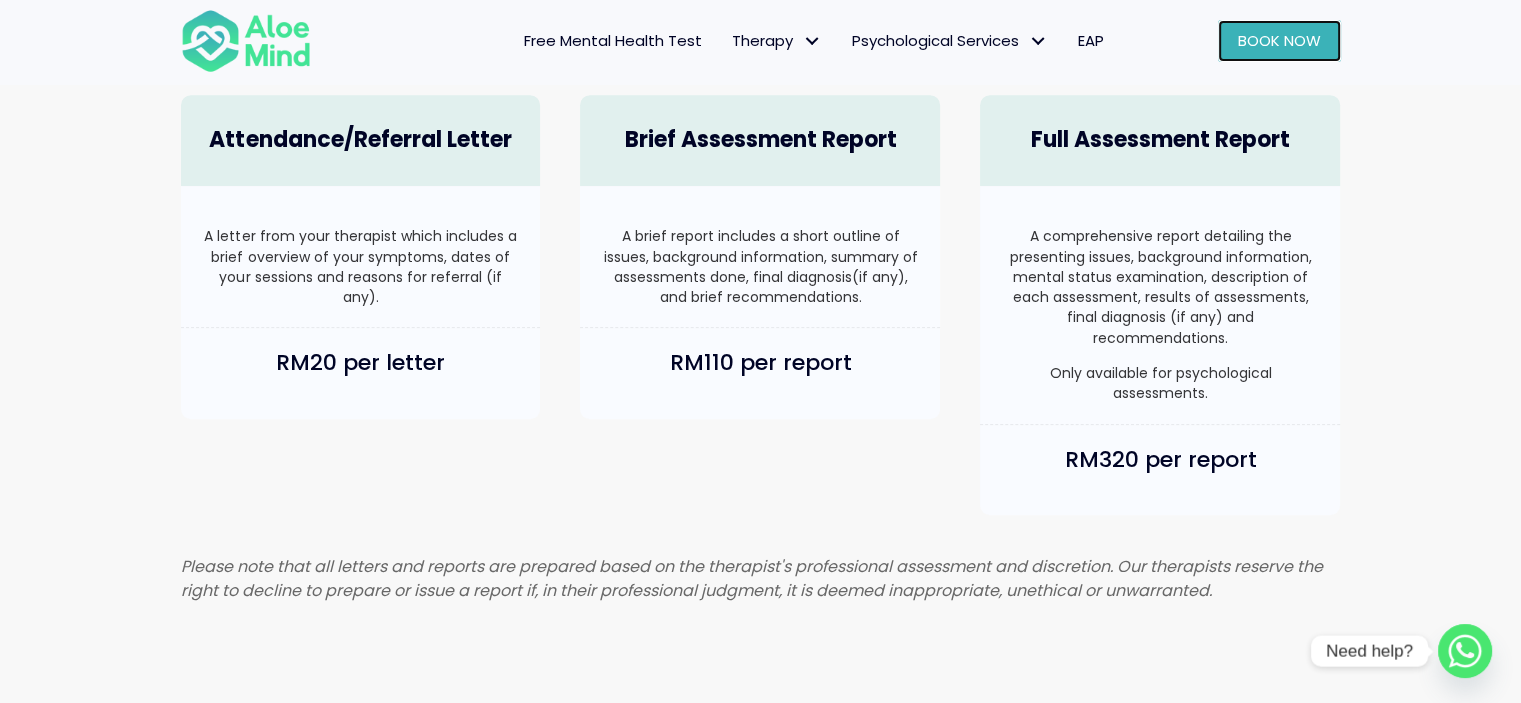 click on "Book Now" at bounding box center [1279, 41] 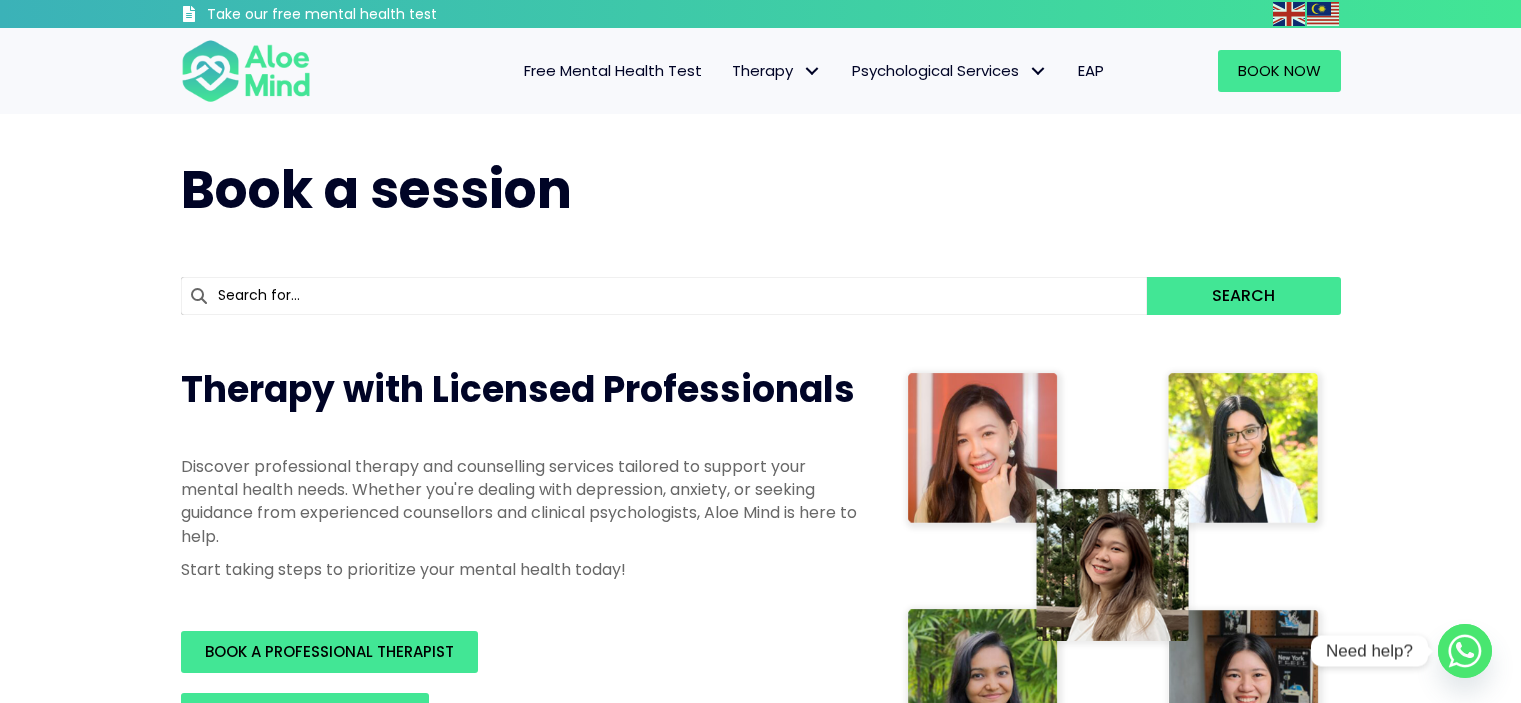 scroll, scrollTop: 0, scrollLeft: 0, axis: both 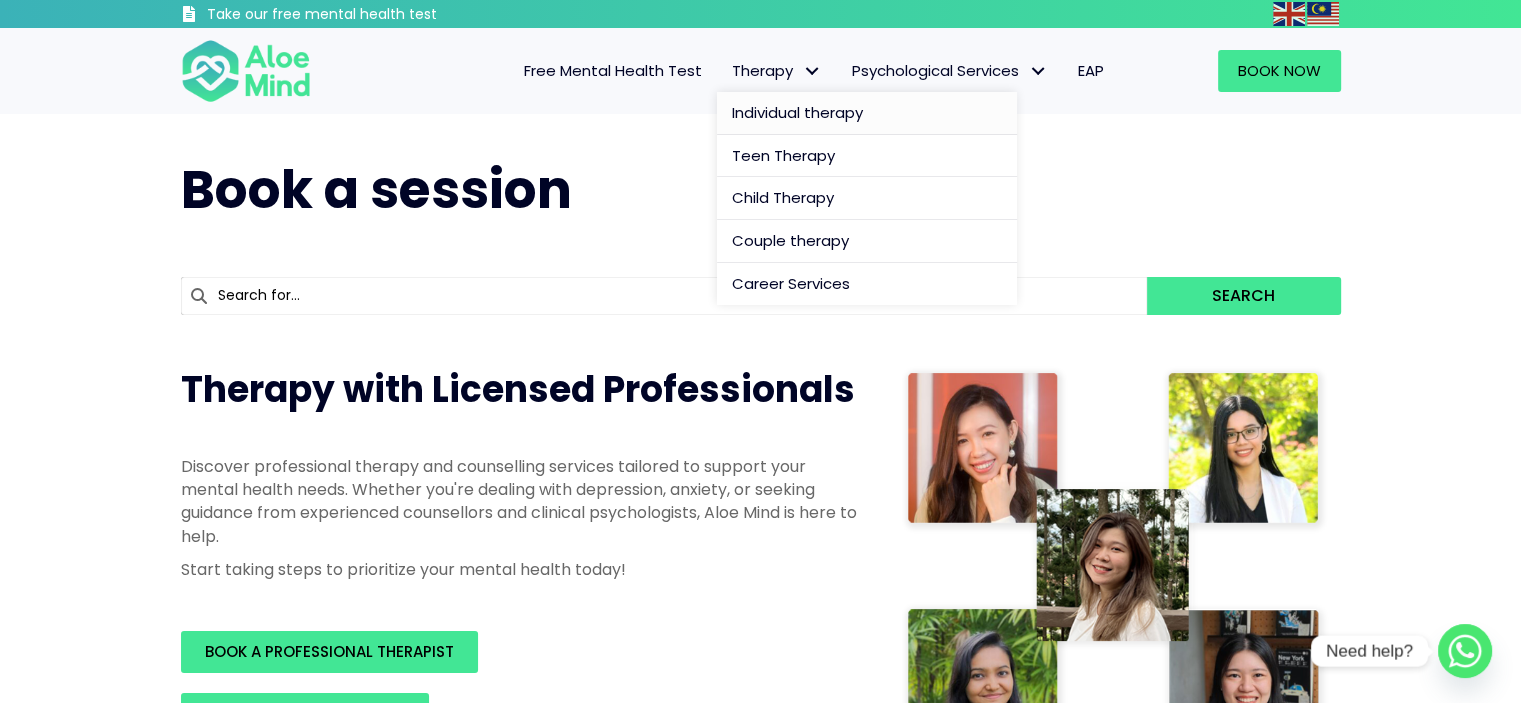 click on "Individual therapy" at bounding box center [797, 112] 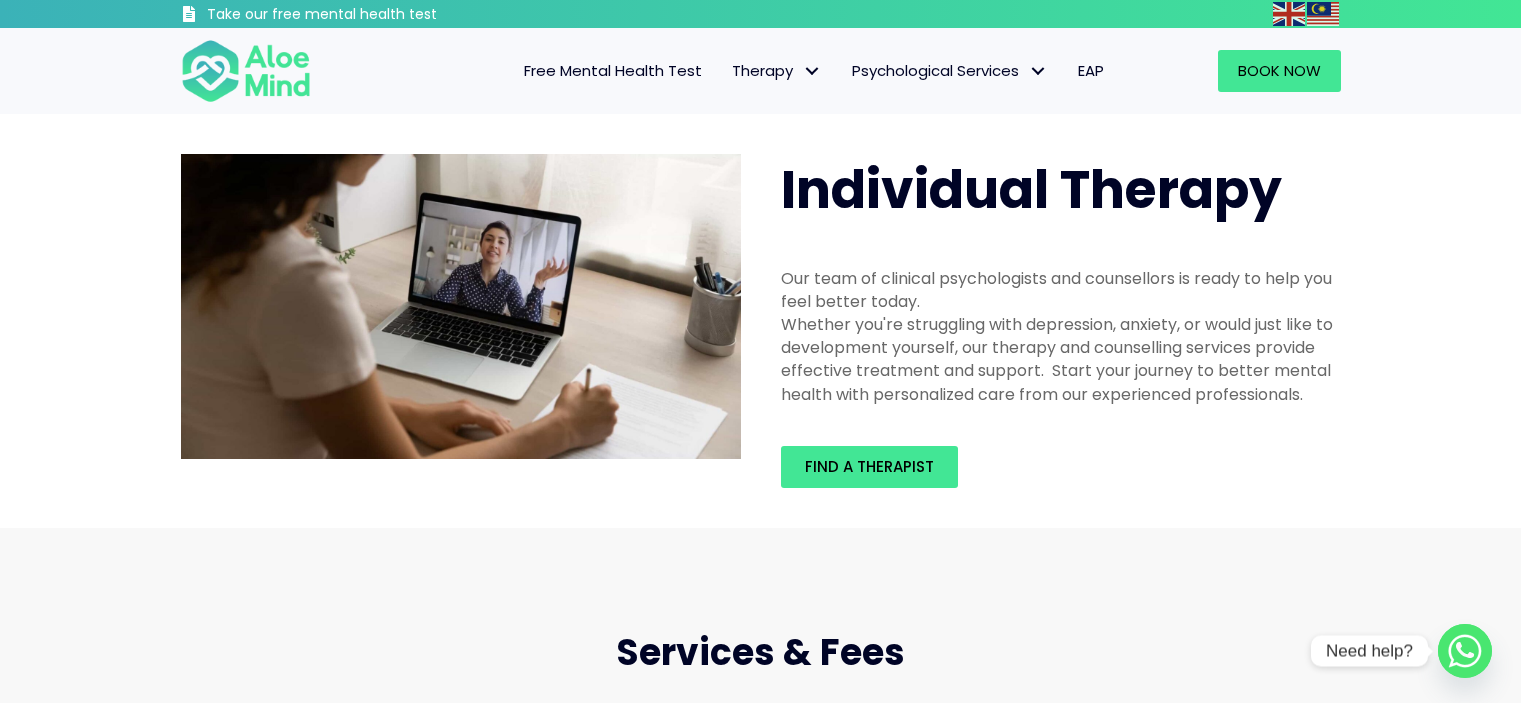 scroll, scrollTop: 0, scrollLeft: 0, axis: both 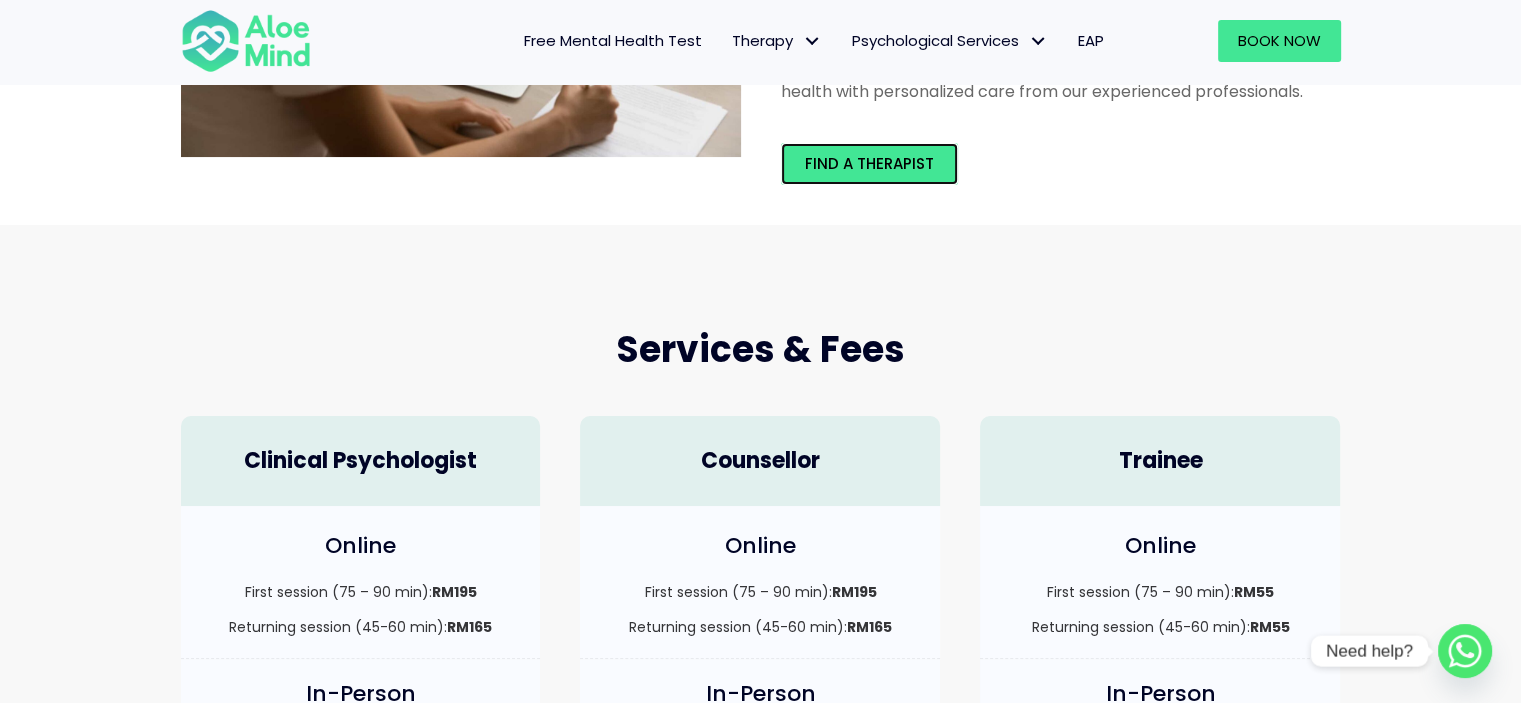 click on "Find a therapist" at bounding box center (869, 163) 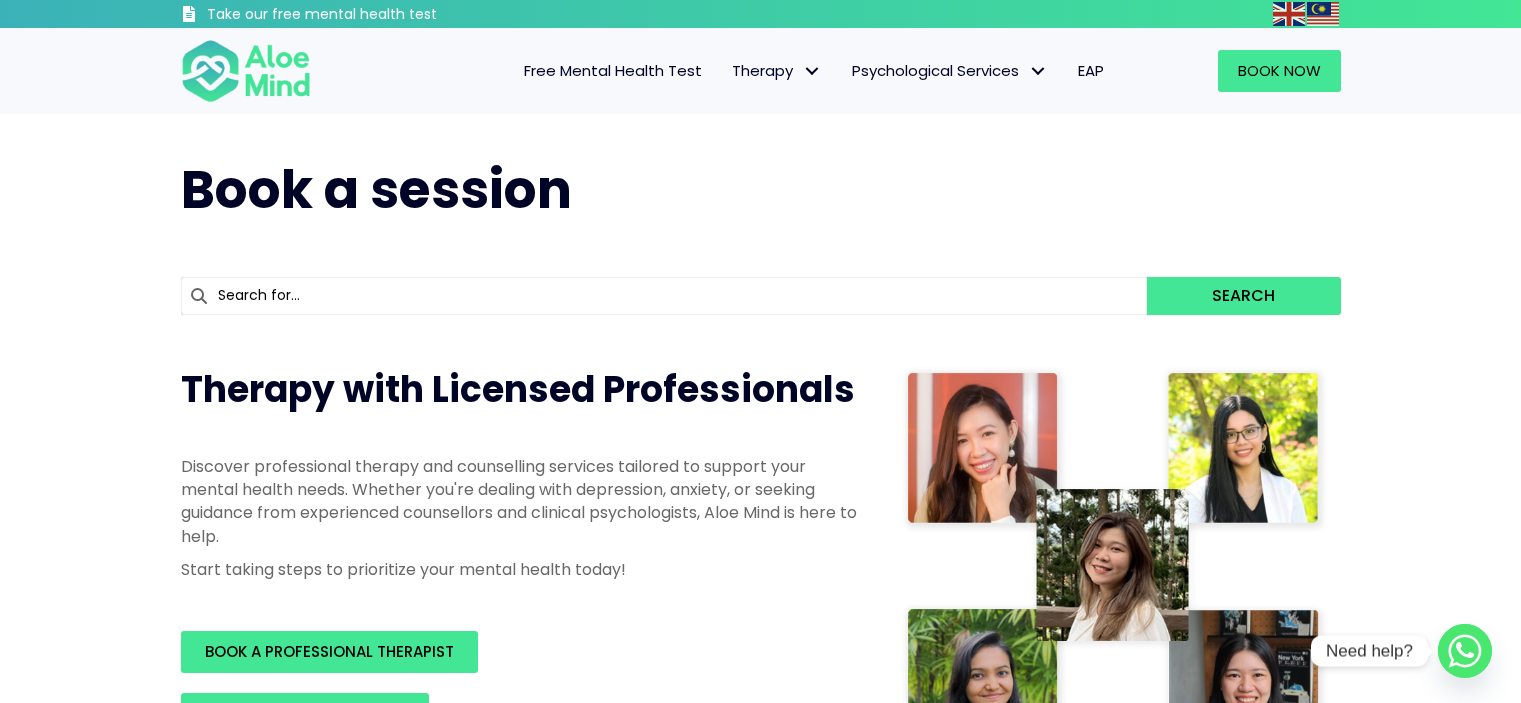 scroll, scrollTop: 0, scrollLeft: 0, axis: both 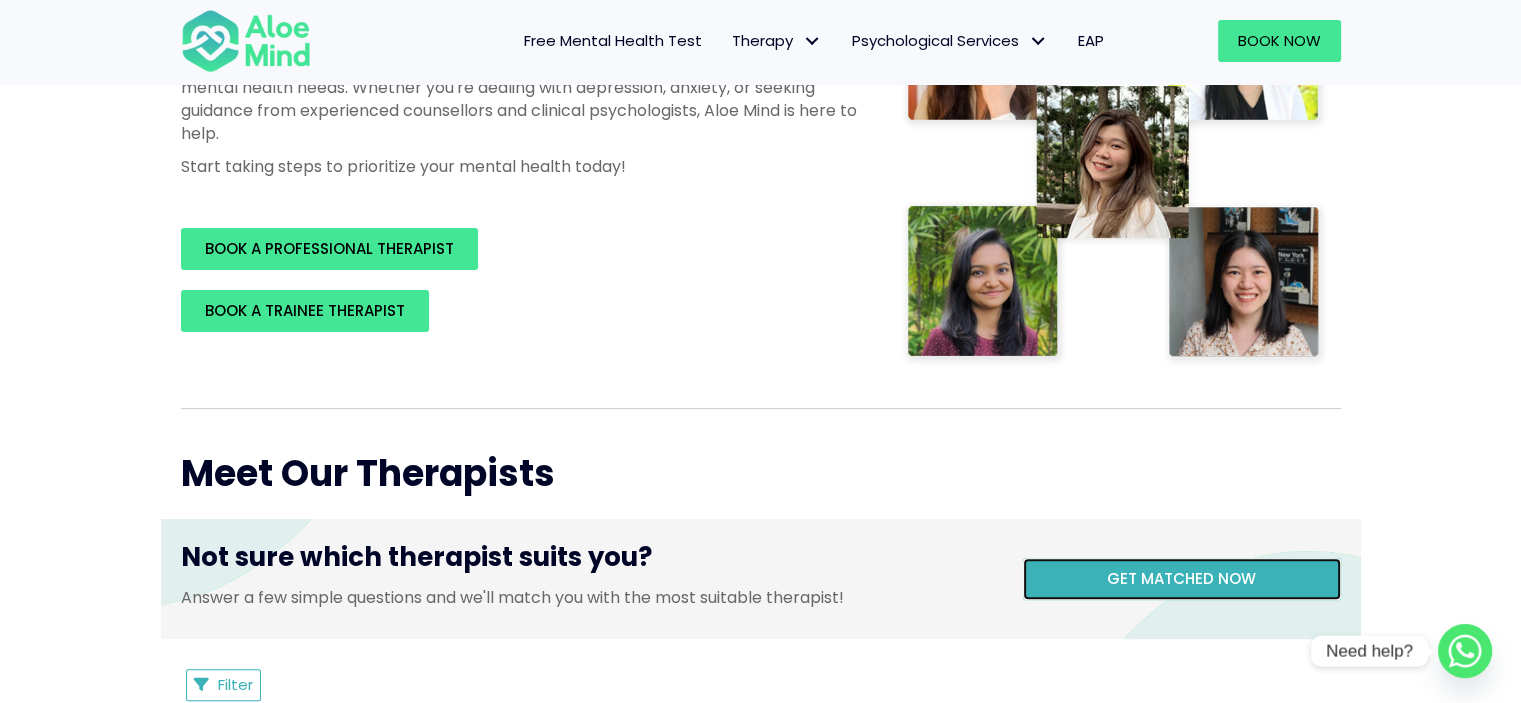 click on "Get matched now" at bounding box center (1181, 578) 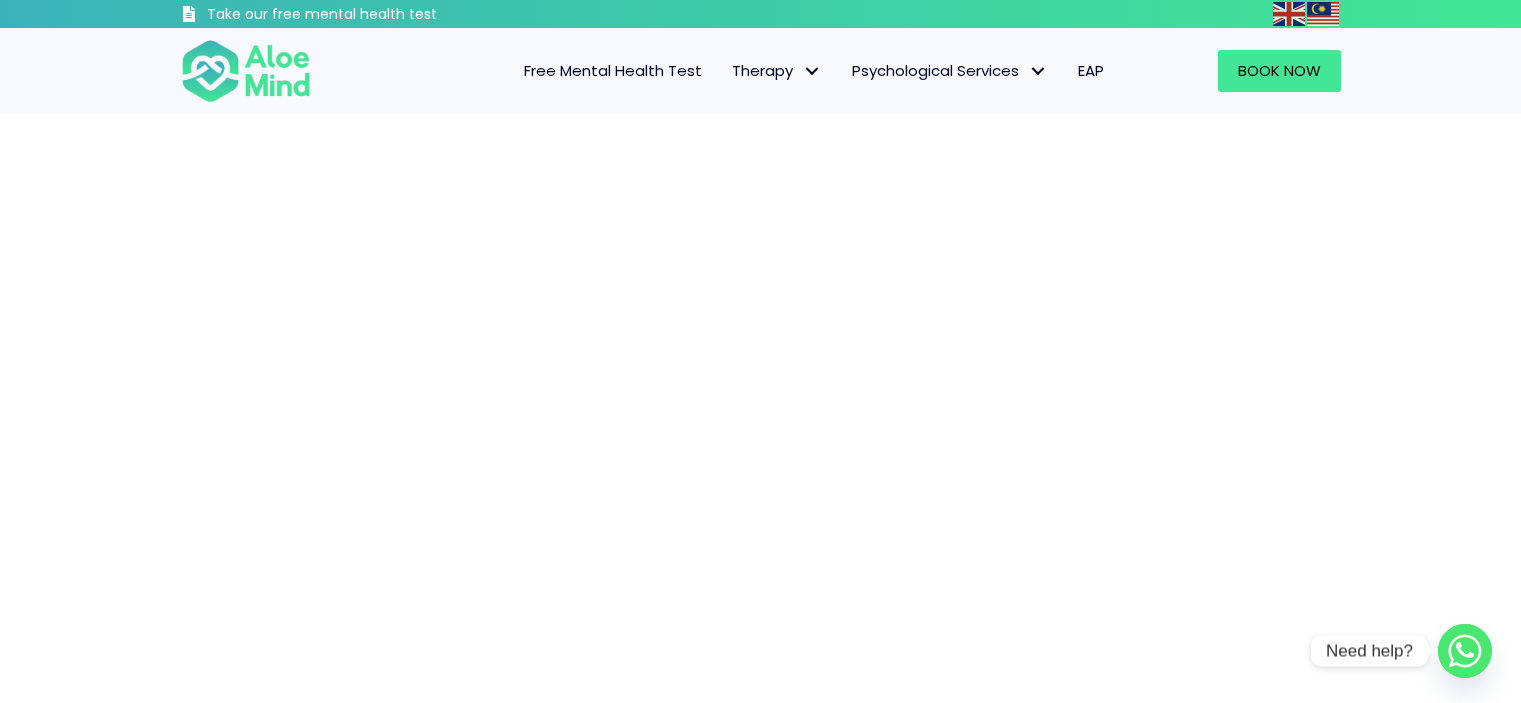 scroll, scrollTop: 0, scrollLeft: 0, axis: both 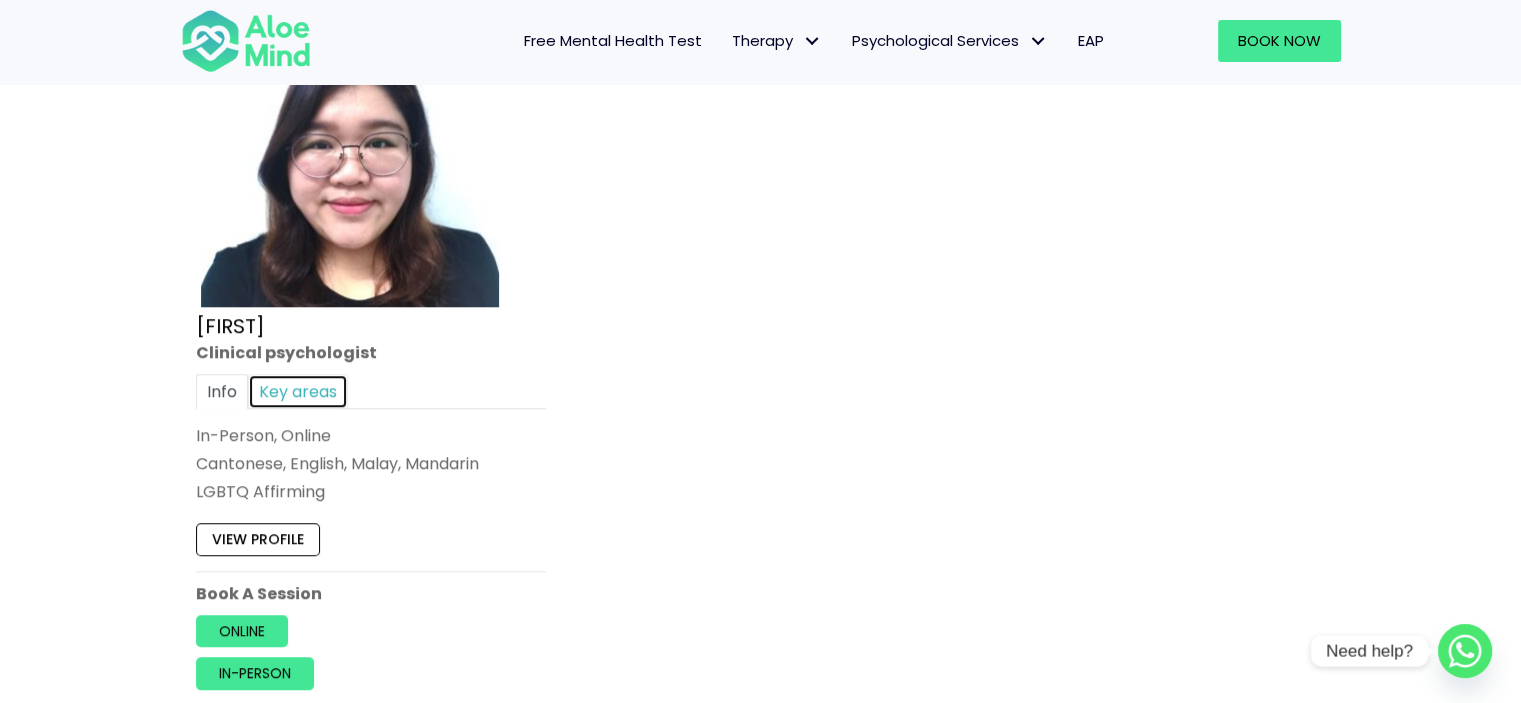 click on "Key areas" at bounding box center [298, 391] 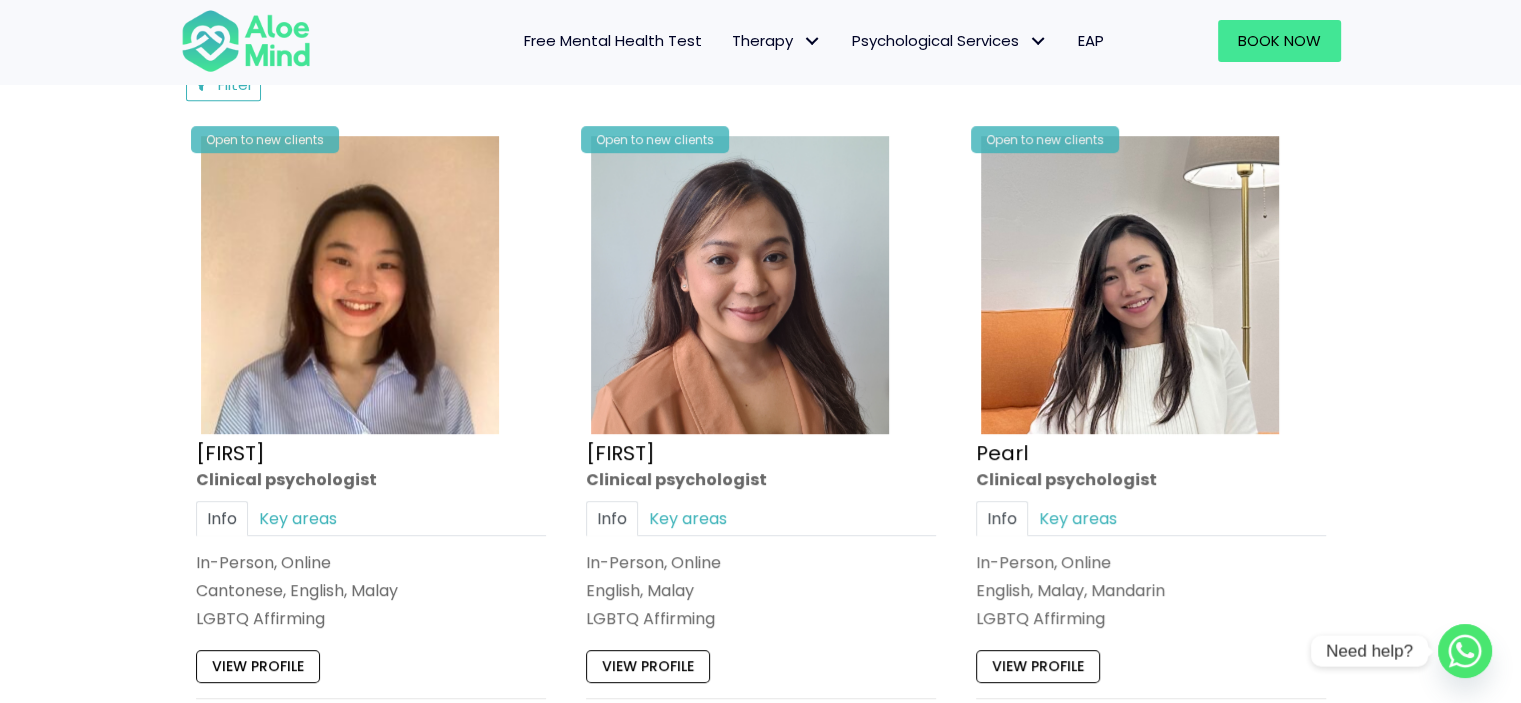 scroll, scrollTop: 1200, scrollLeft: 0, axis: vertical 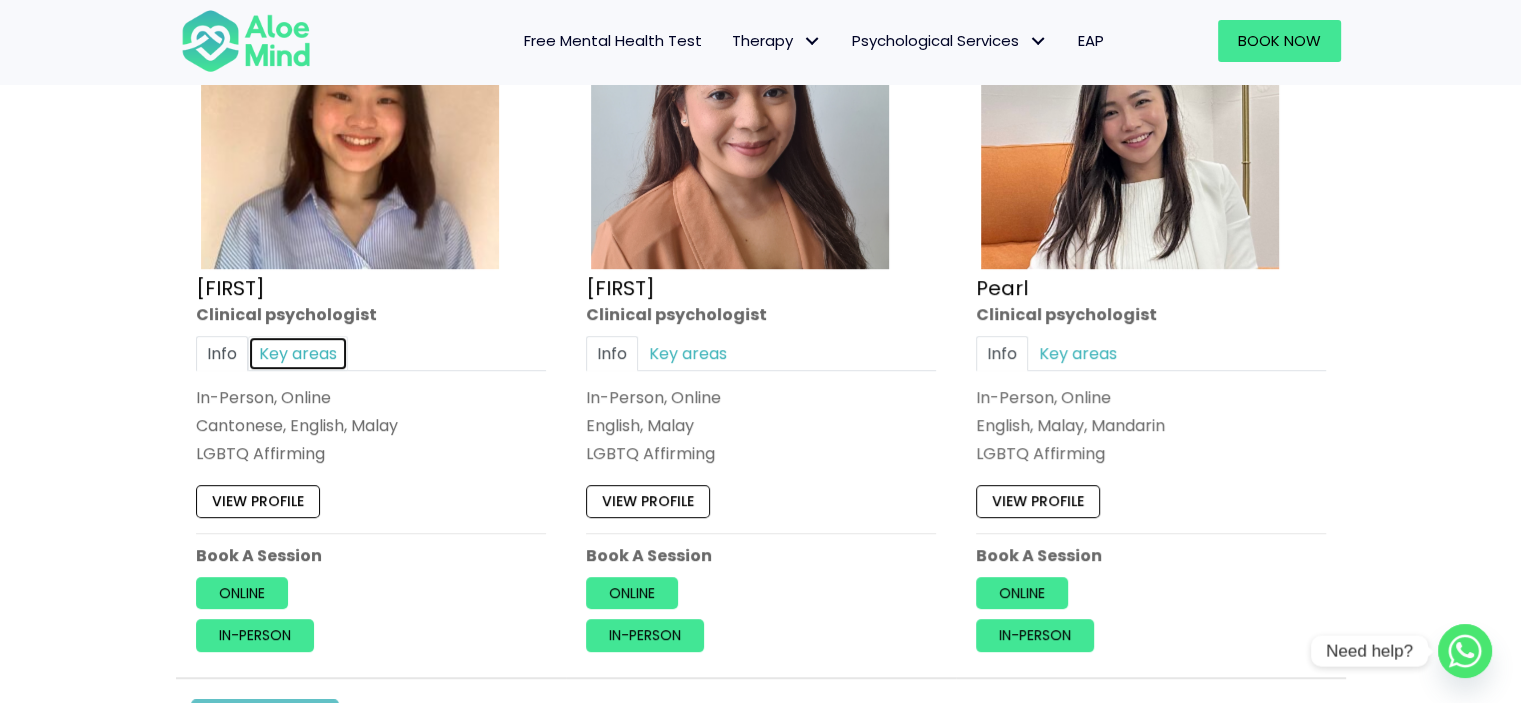 click on "Key areas" at bounding box center [298, 353] 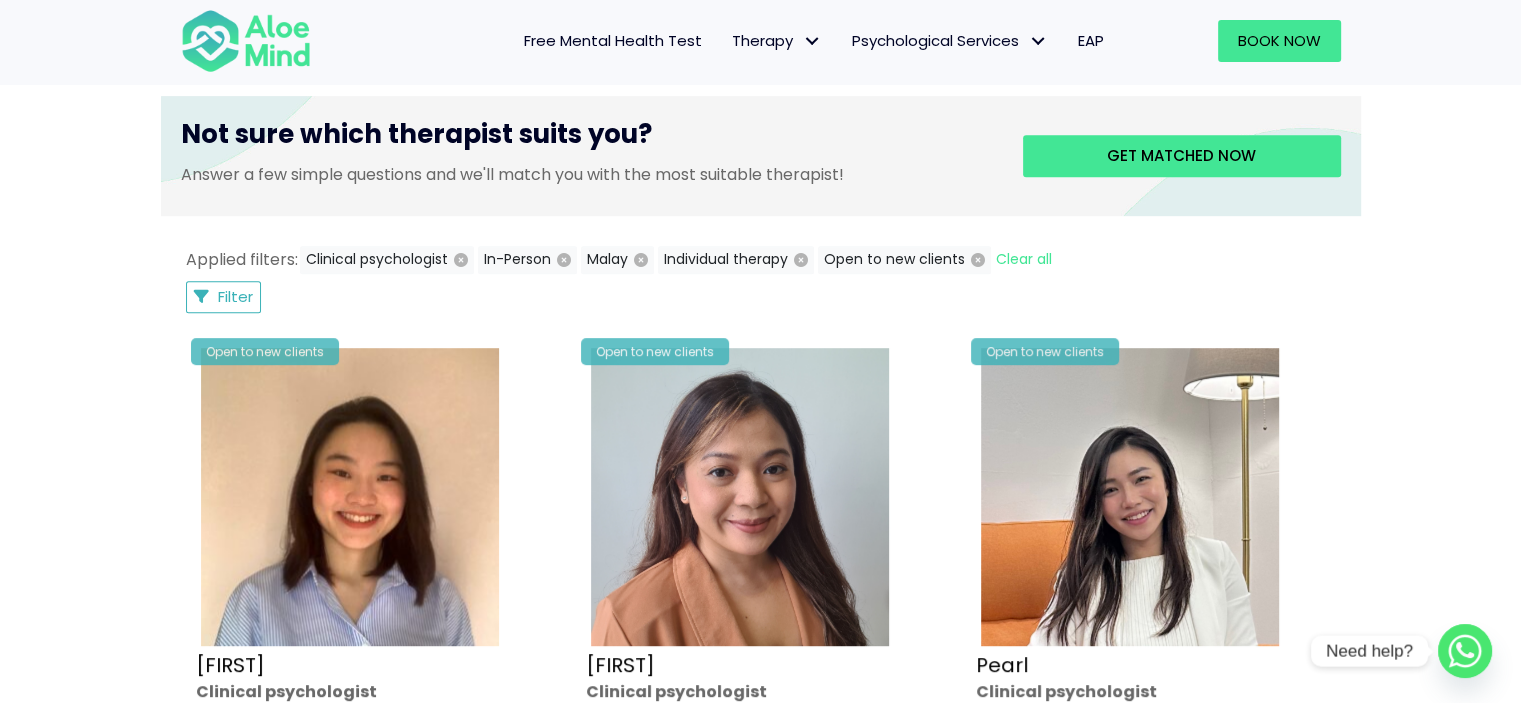 scroll, scrollTop: 1000, scrollLeft: 0, axis: vertical 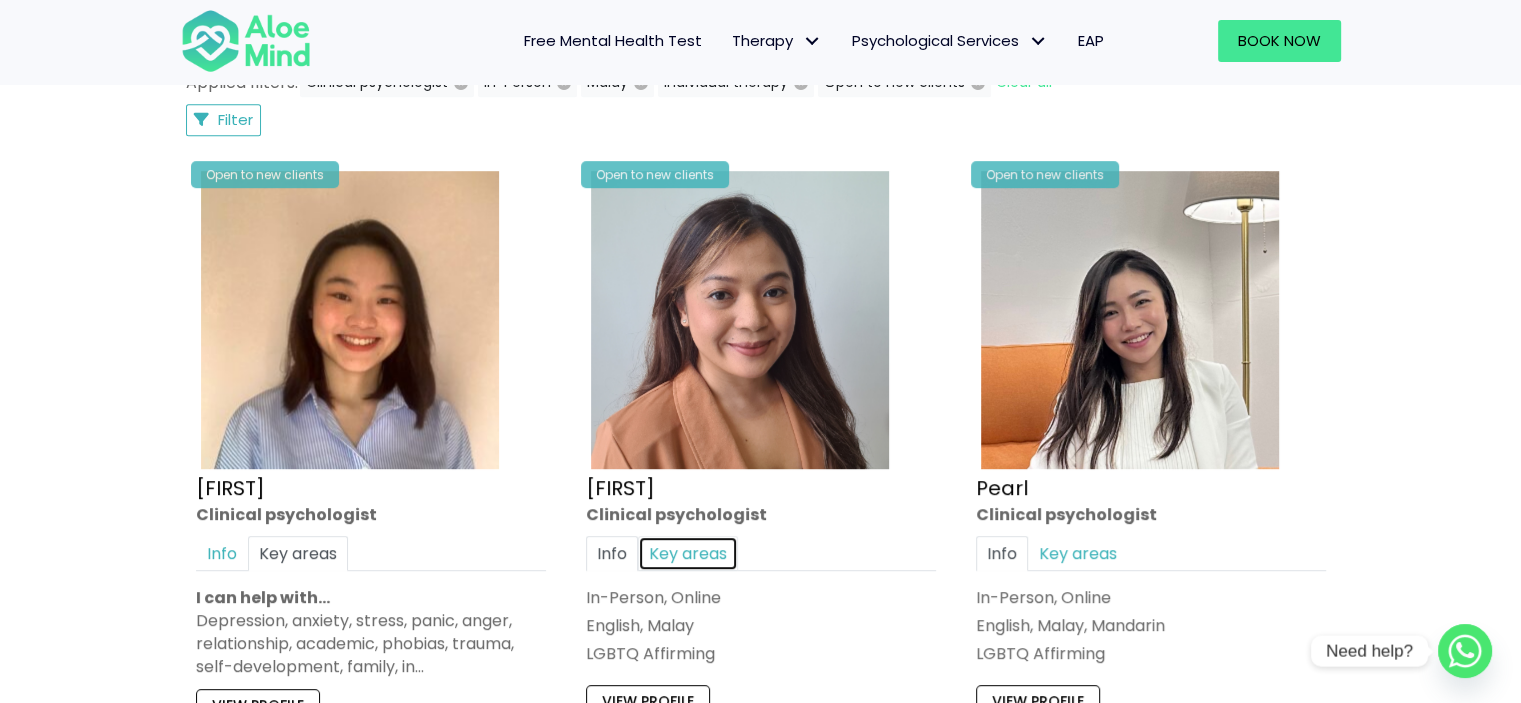 click on "Key areas" at bounding box center (688, 553) 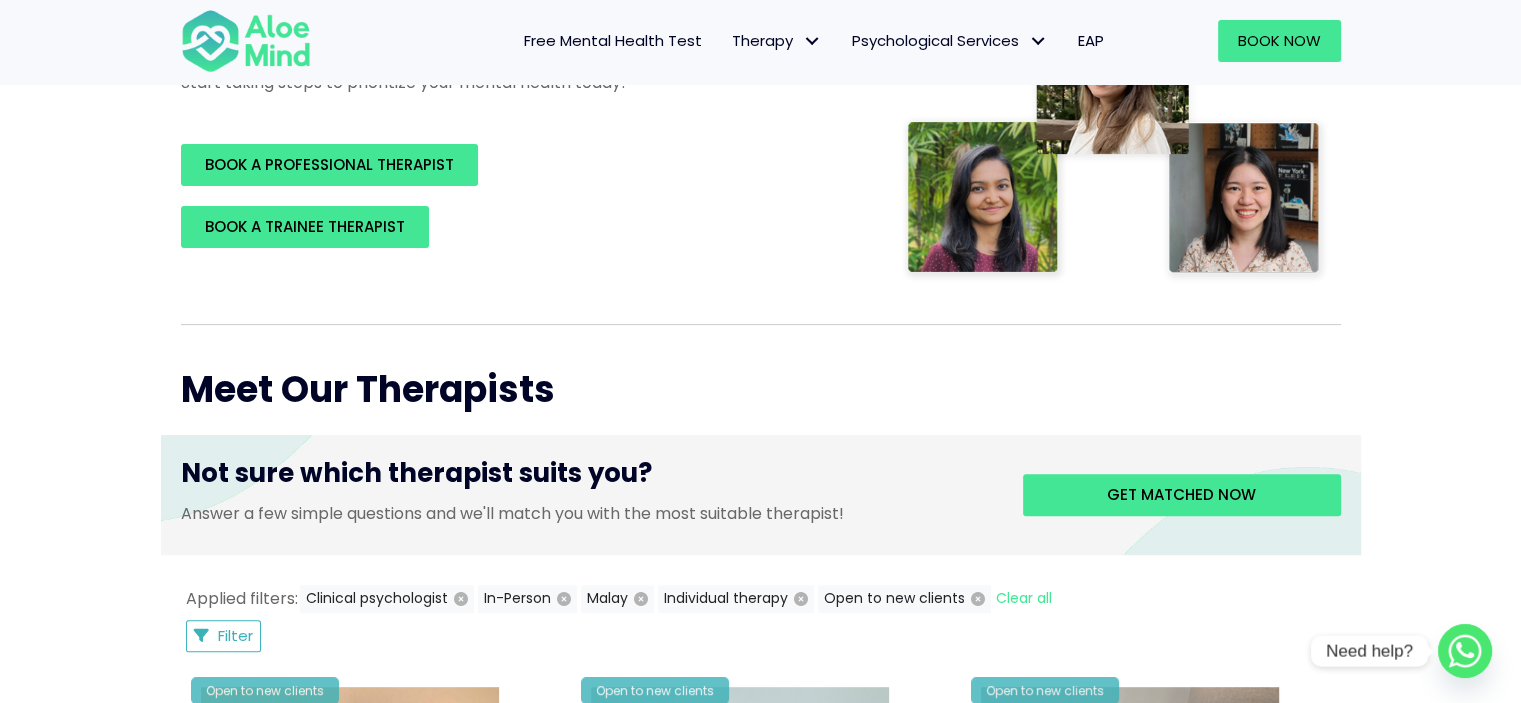 scroll, scrollTop: 300, scrollLeft: 0, axis: vertical 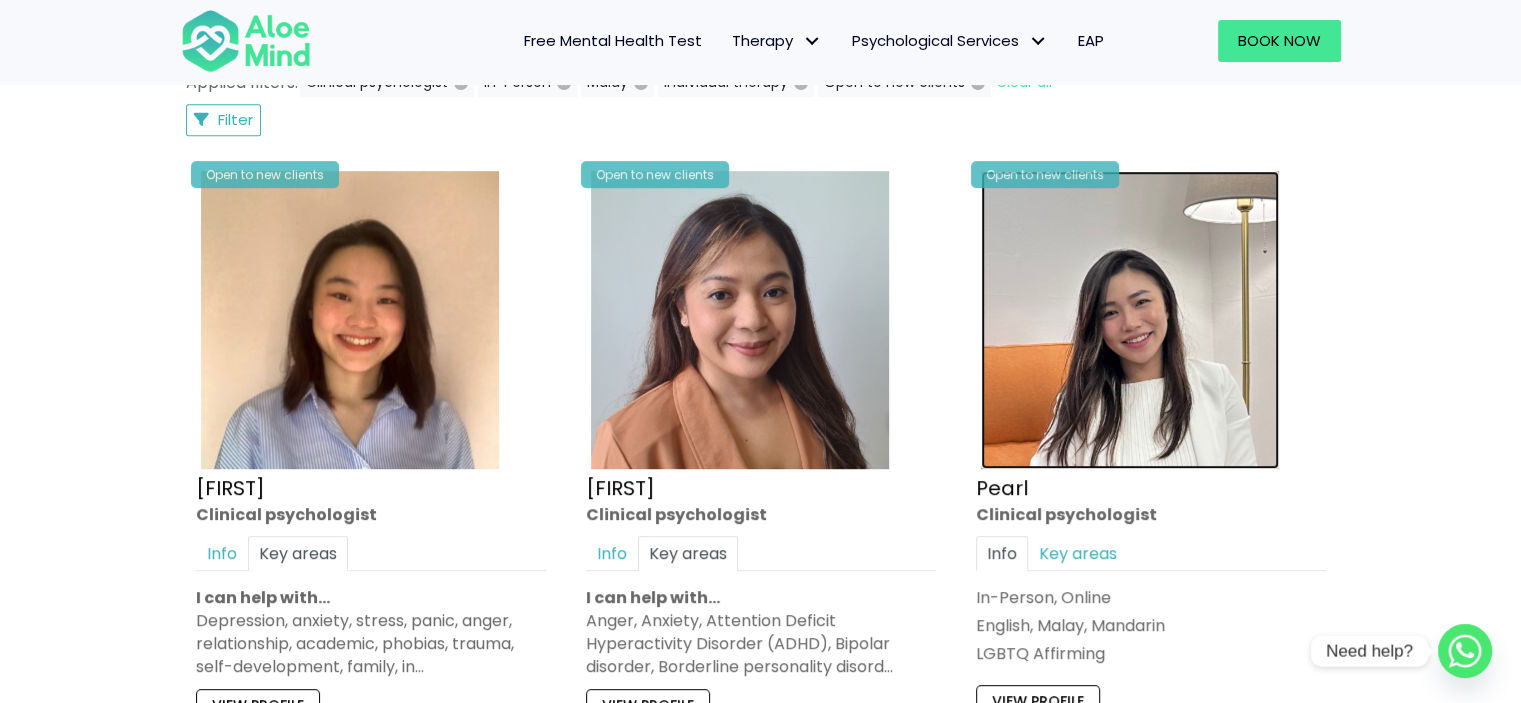 click at bounding box center [1130, 320] 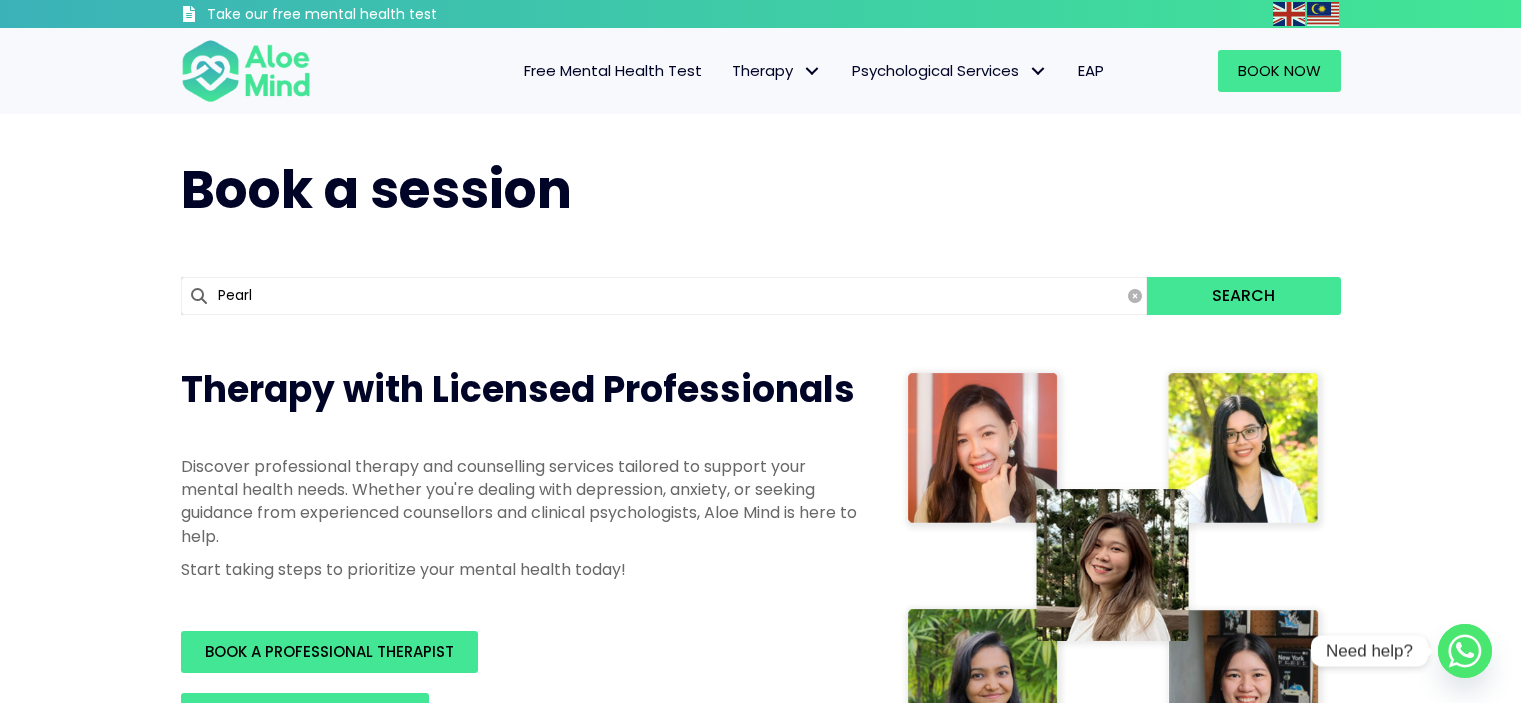 scroll, scrollTop: 1100, scrollLeft: 0, axis: vertical 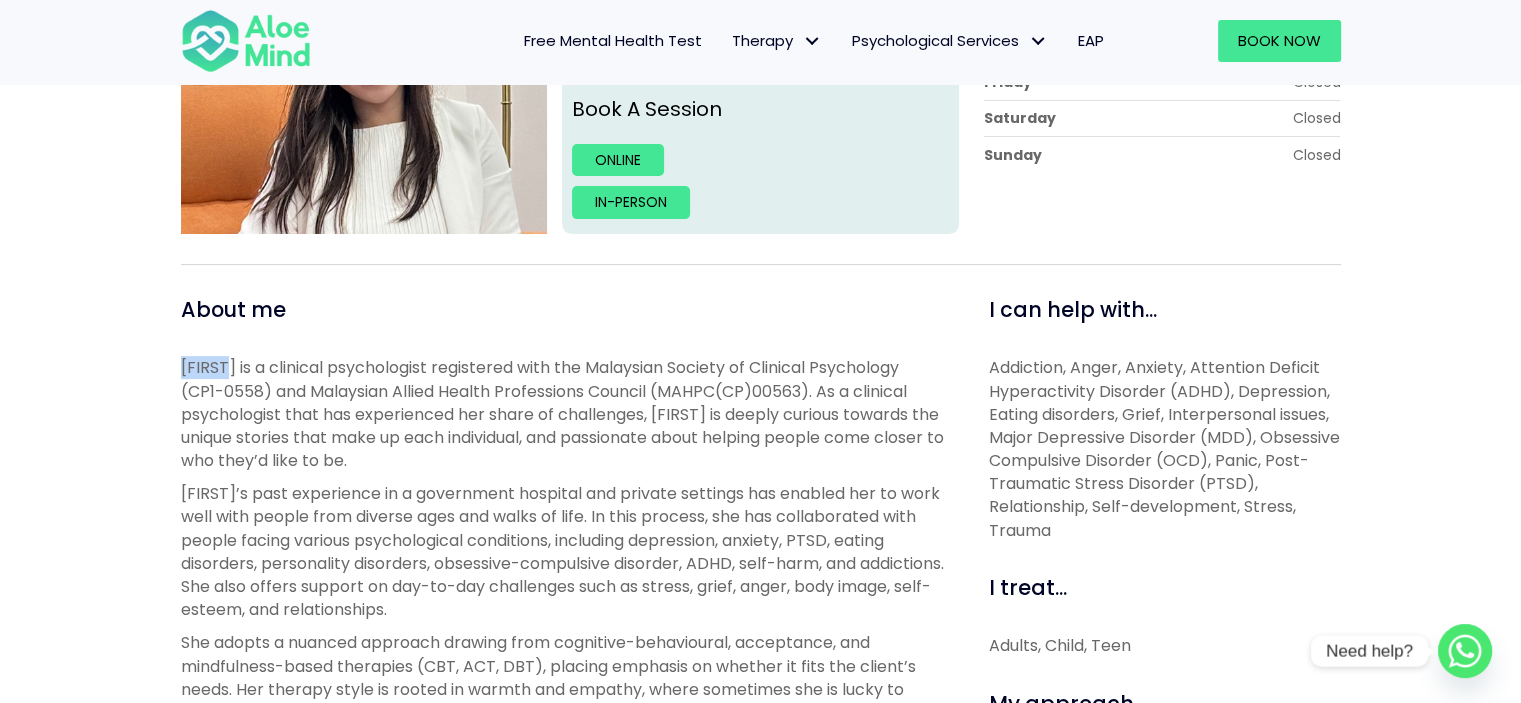 drag, startPoint x: 179, startPoint y: 361, endPoint x: 224, endPoint y: 361, distance: 45 